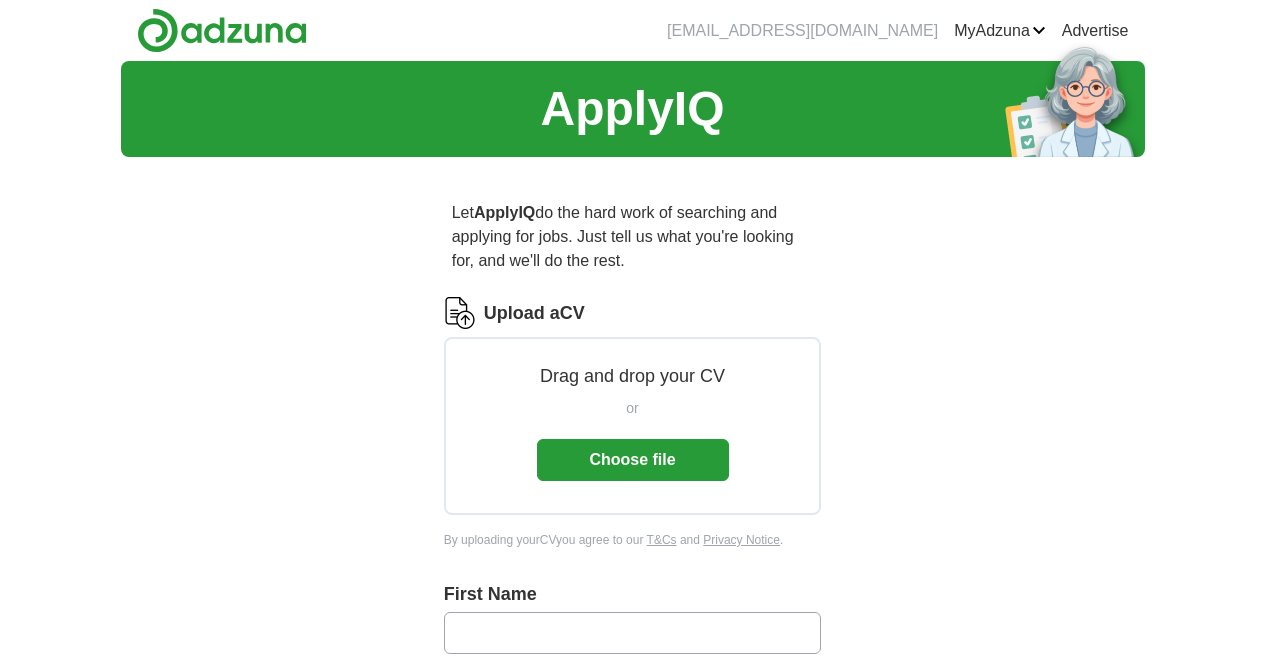 scroll, scrollTop: 0, scrollLeft: 0, axis: both 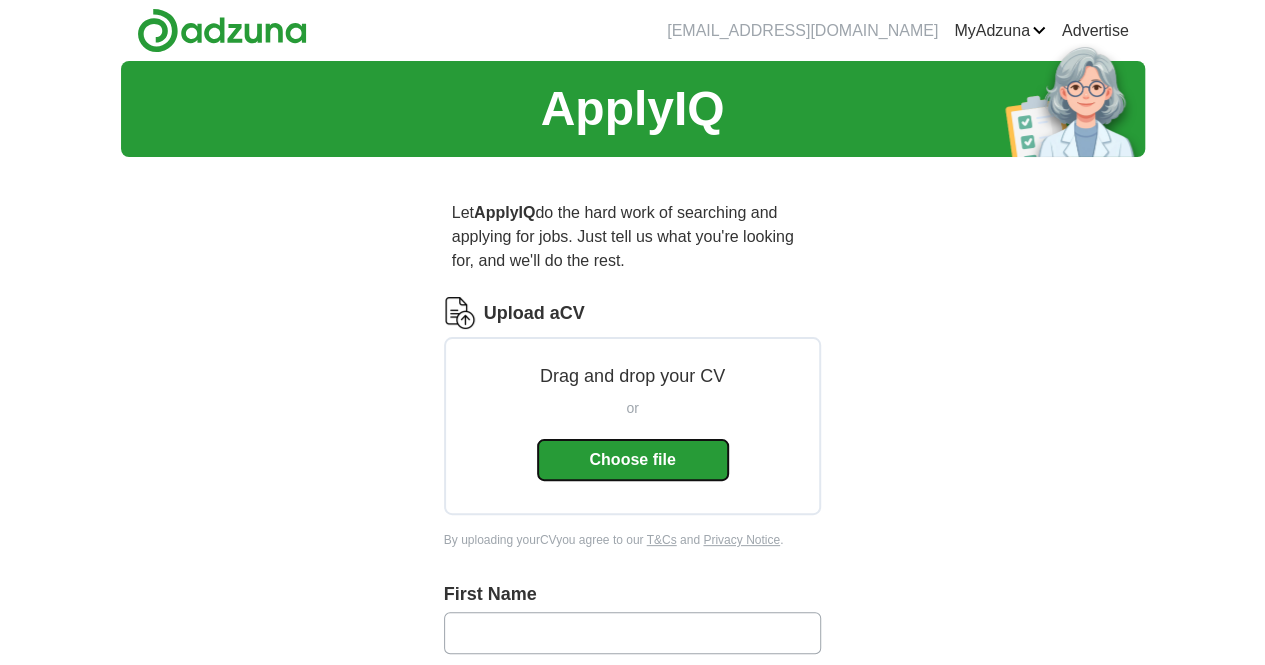 click on "Choose file" at bounding box center (633, 460) 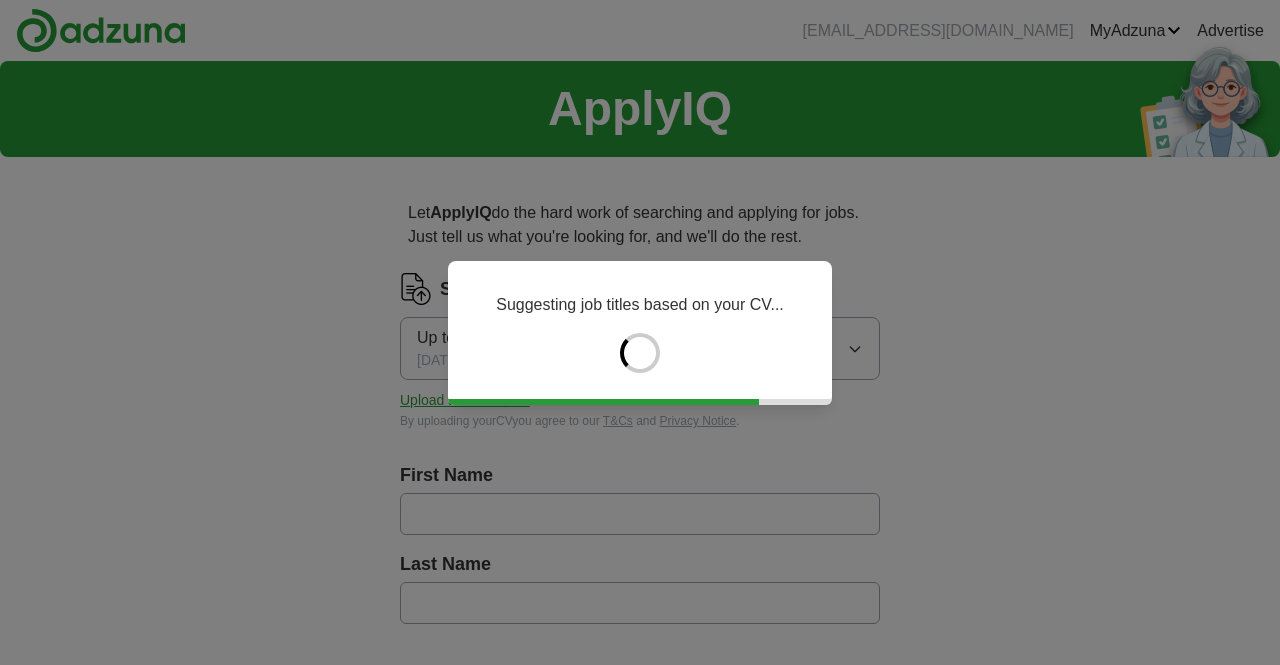type on "*******" 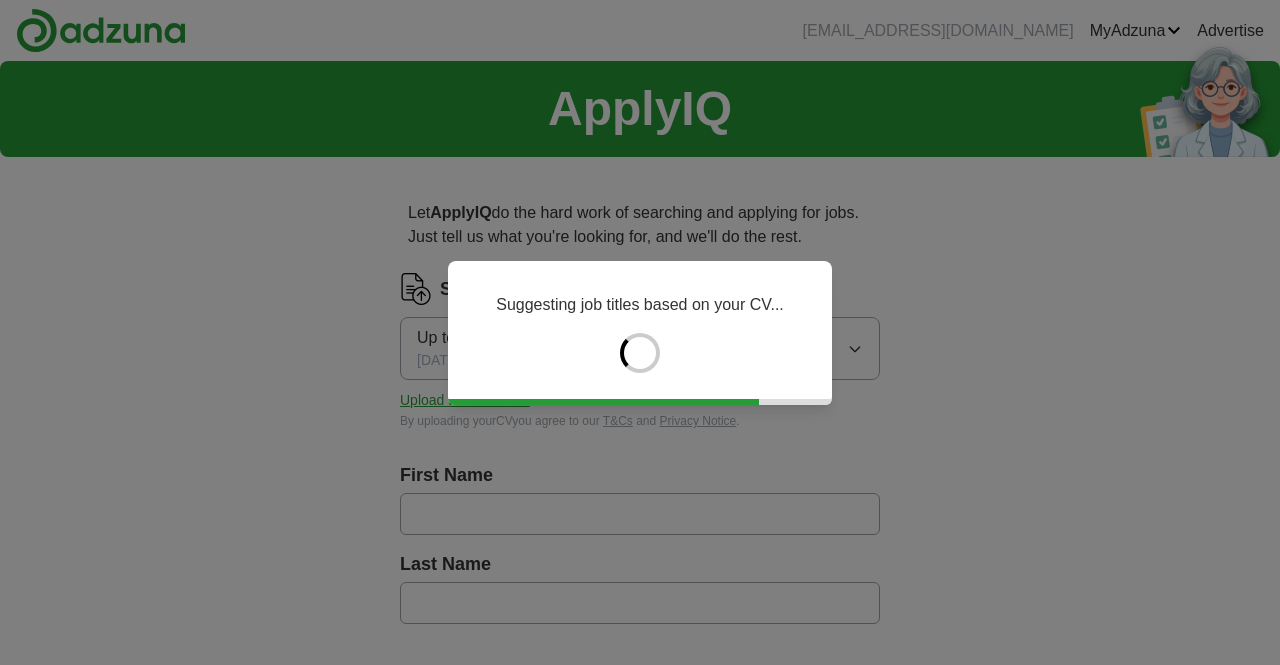 type on "*****" 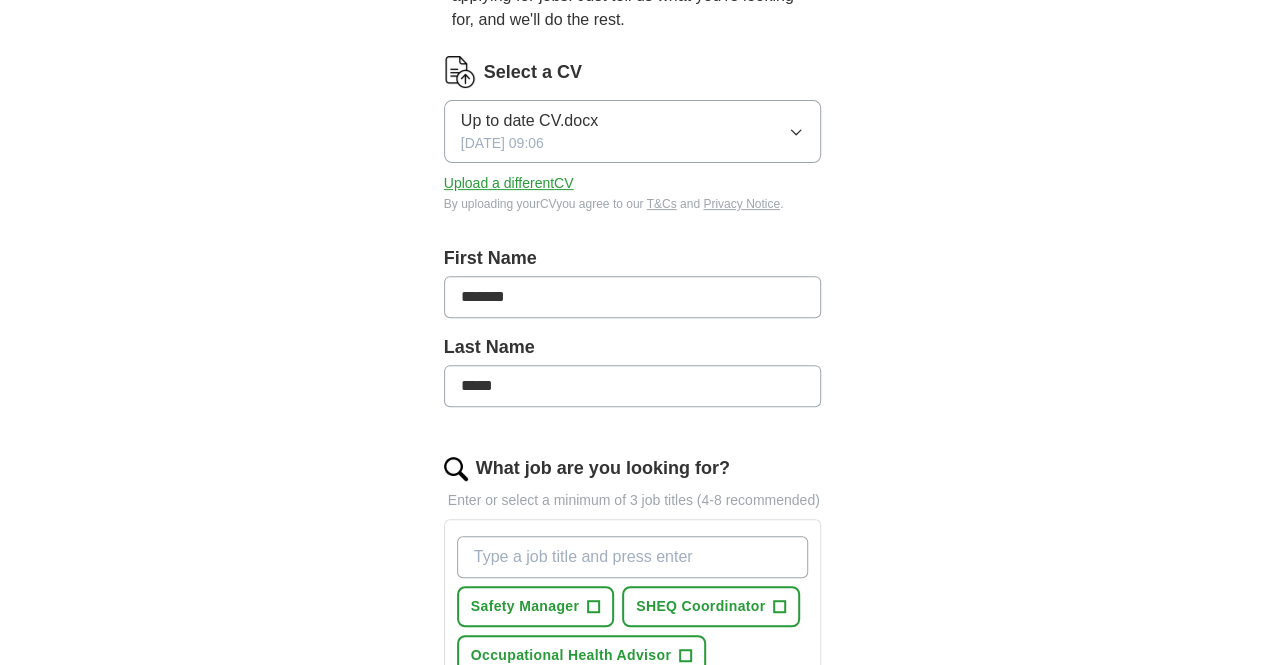 scroll, scrollTop: 242, scrollLeft: 0, axis: vertical 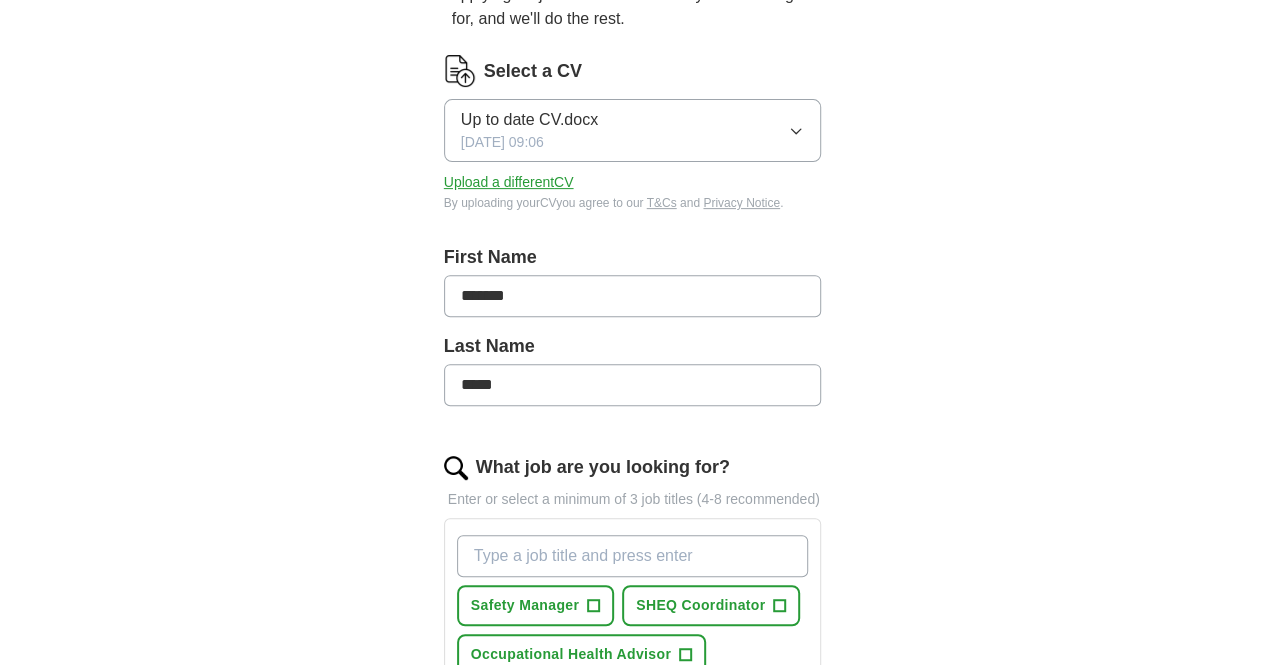 drag, startPoint x: 503, startPoint y: 273, endPoint x: 440, endPoint y: 257, distance: 65 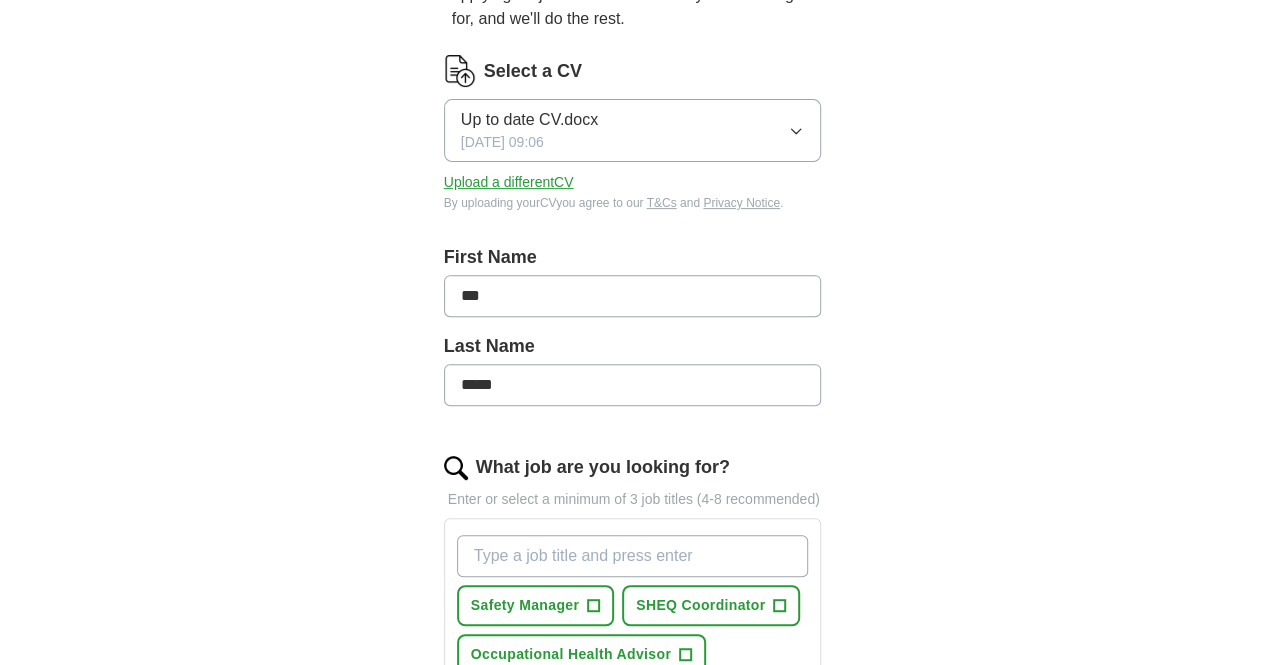 type on "***" 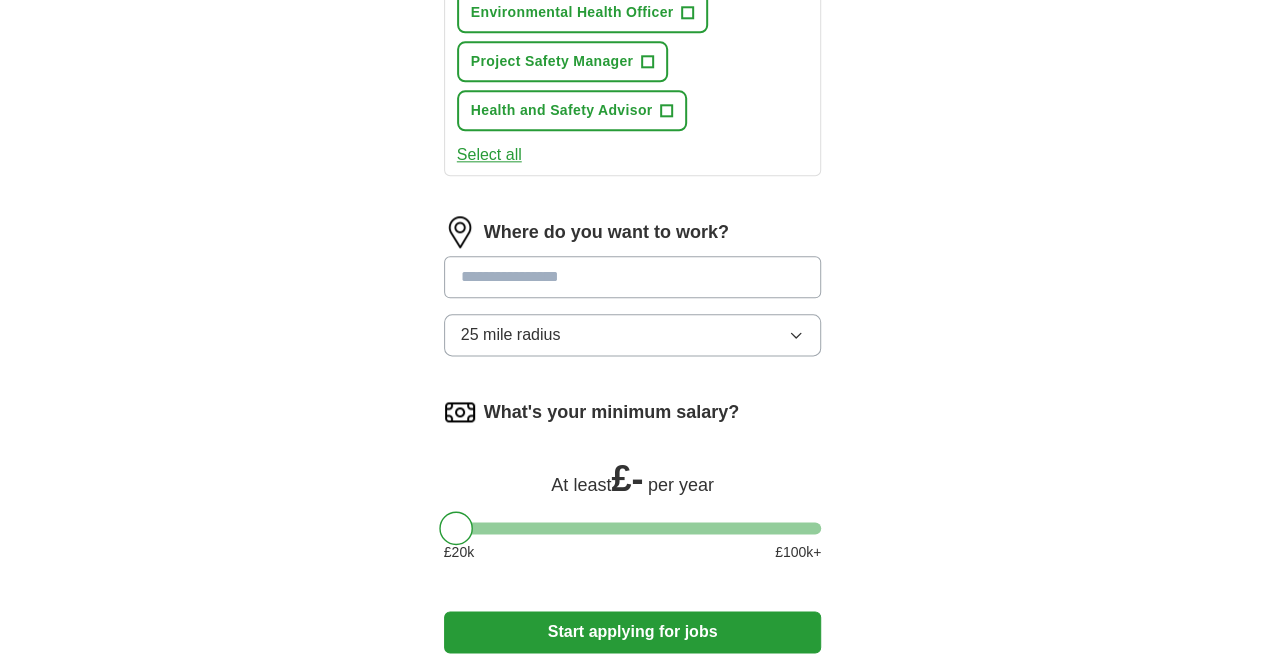 scroll, scrollTop: 1245, scrollLeft: 0, axis: vertical 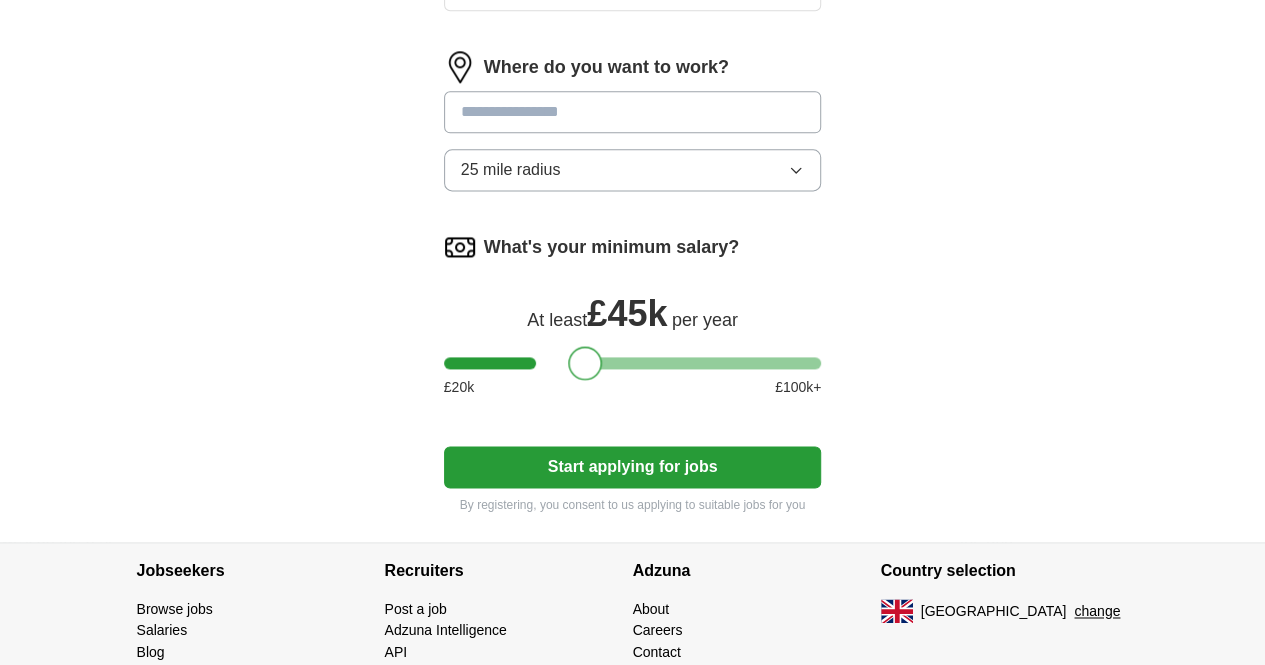 drag, startPoint x: 428, startPoint y: 289, endPoint x: 560, endPoint y: 301, distance: 132.54433 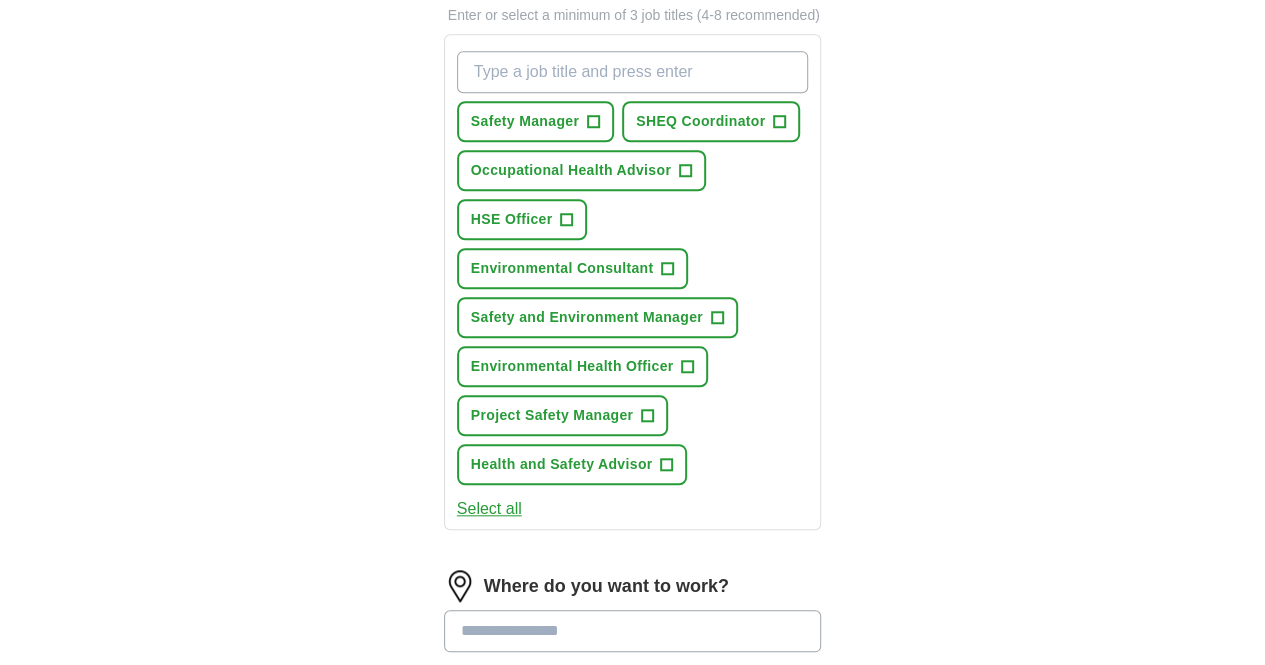 scroll, scrollTop: 767, scrollLeft: 0, axis: vertical 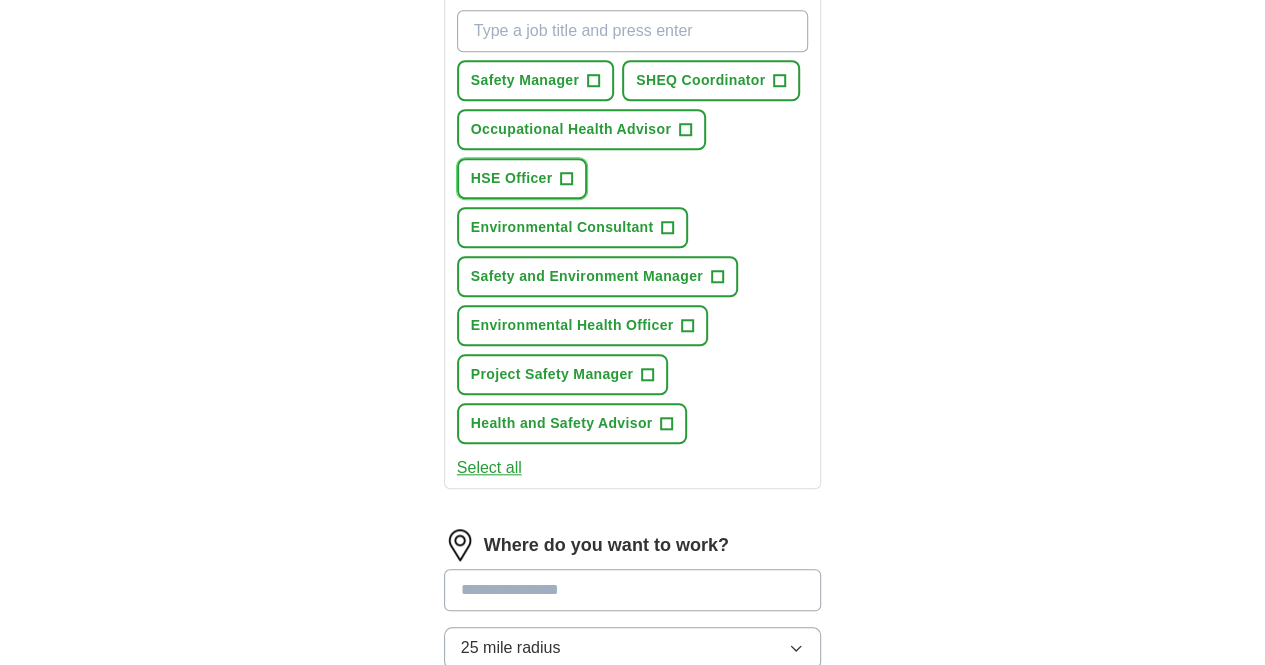 click on "+" at bounding box center (567, 179) 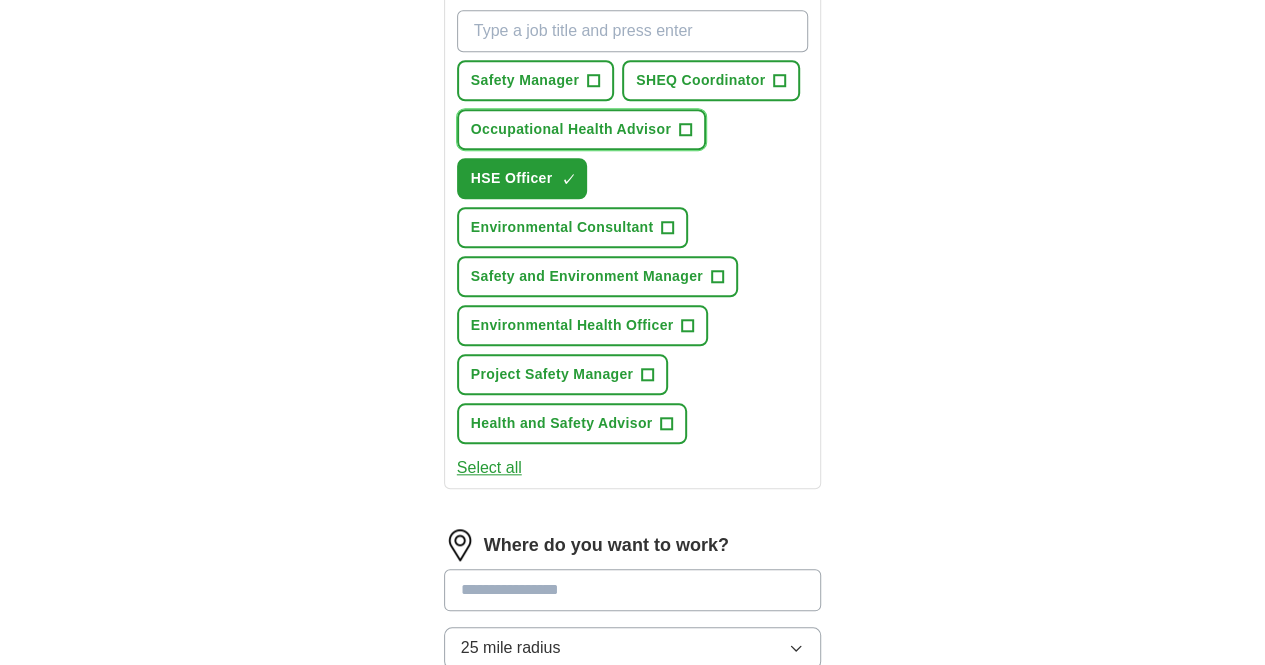 click on "+" at bounding box center (686, 130) 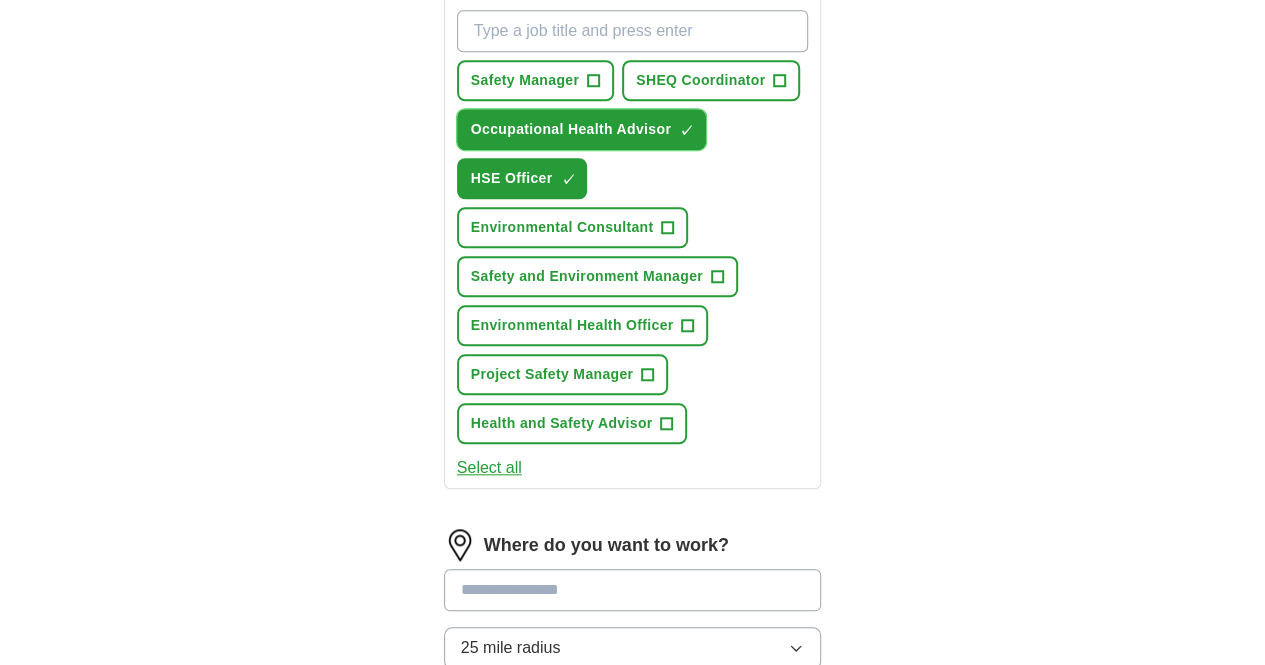 click on "✓" at bounding box center (686, 131) 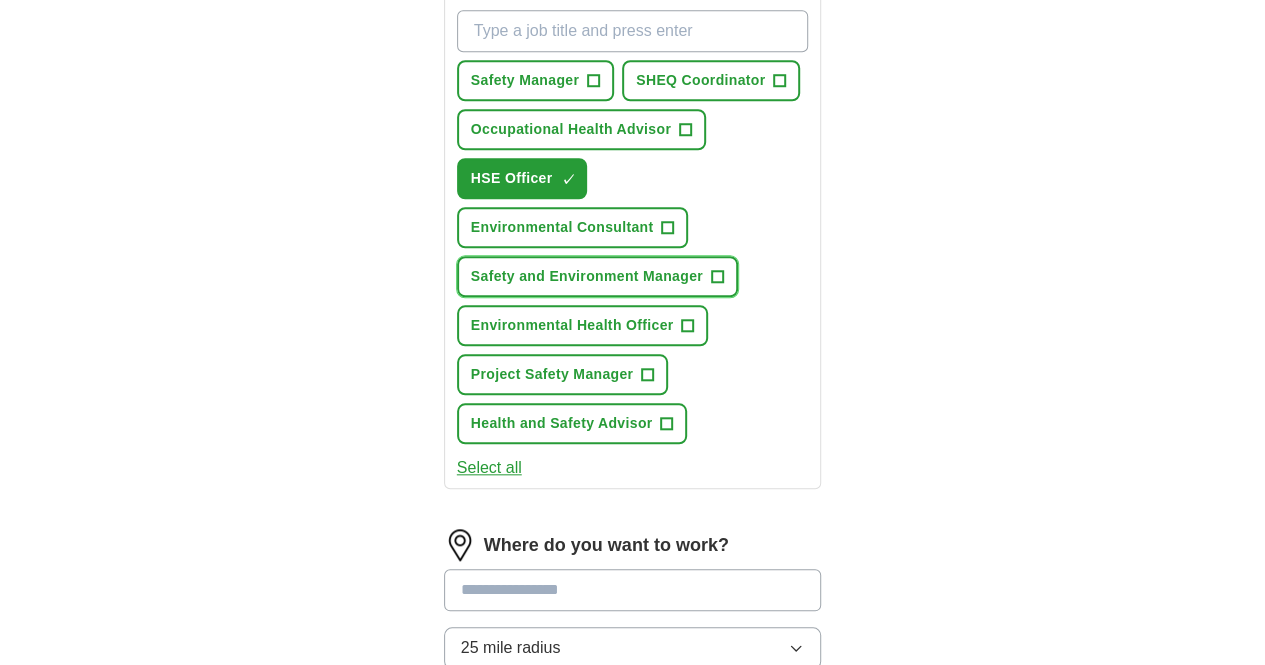 click on "Safety and Environment Manager +" at bounding box center [597, 276] 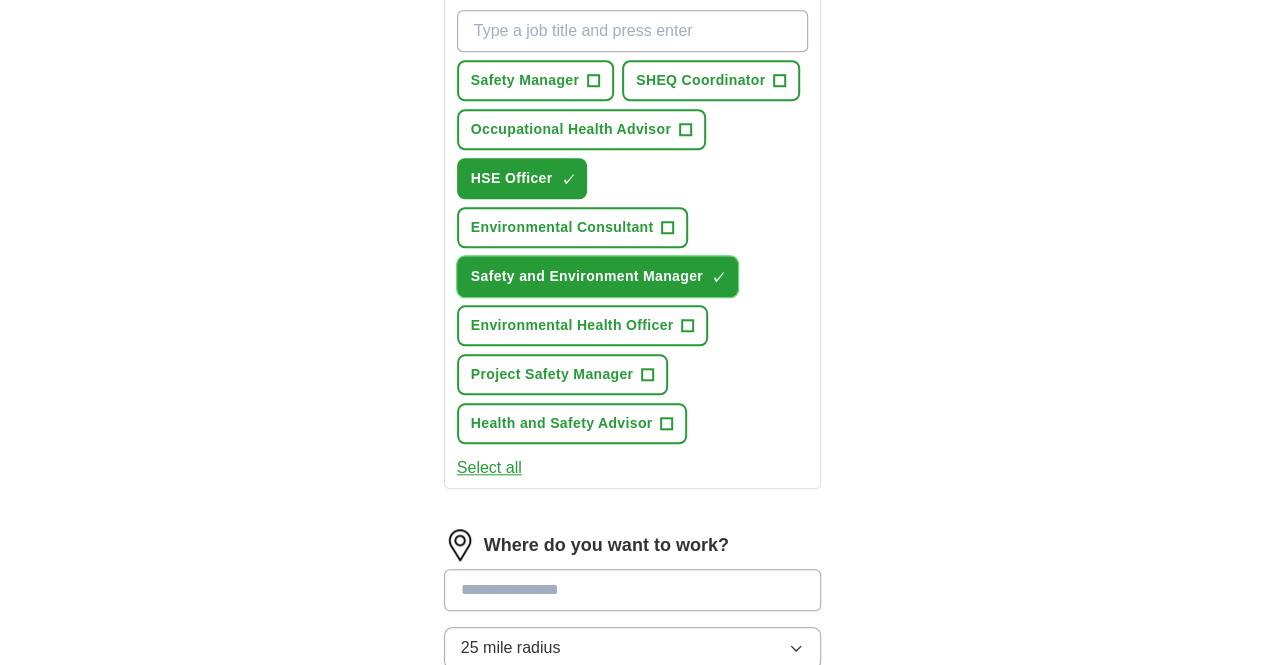 click on "Safety and Environment Manager ✓ ×" at bounding box center (597, 276) 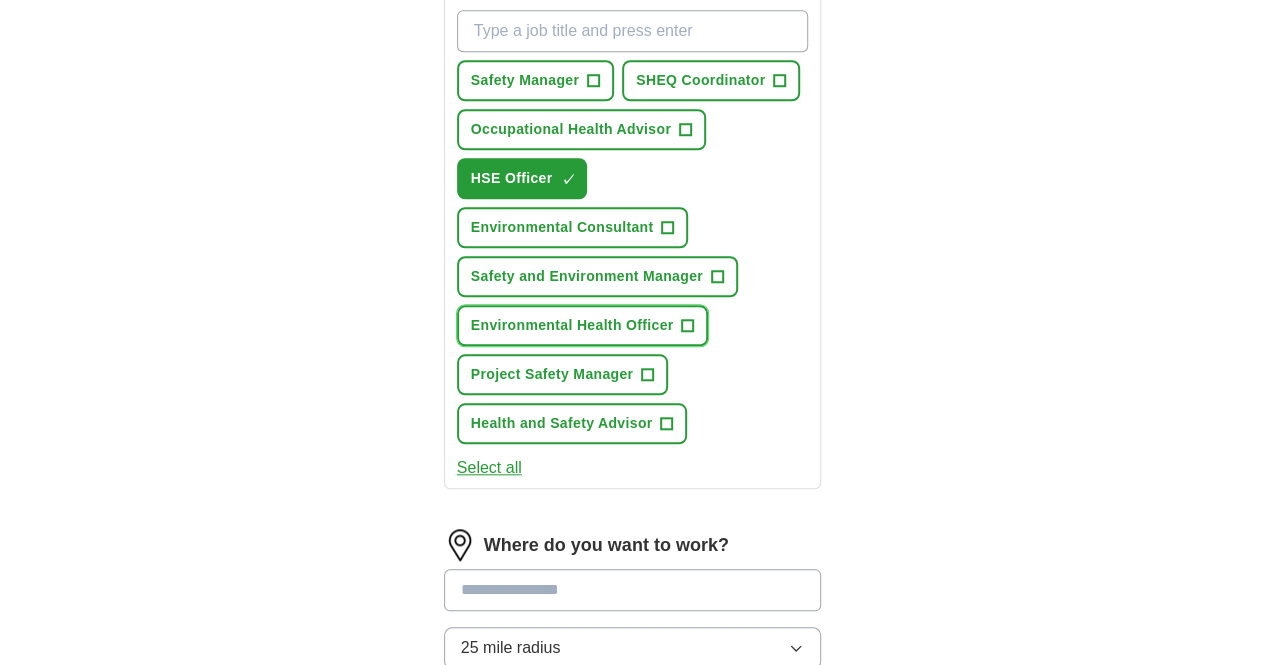 click on "+" at bounding box center [688, 326] 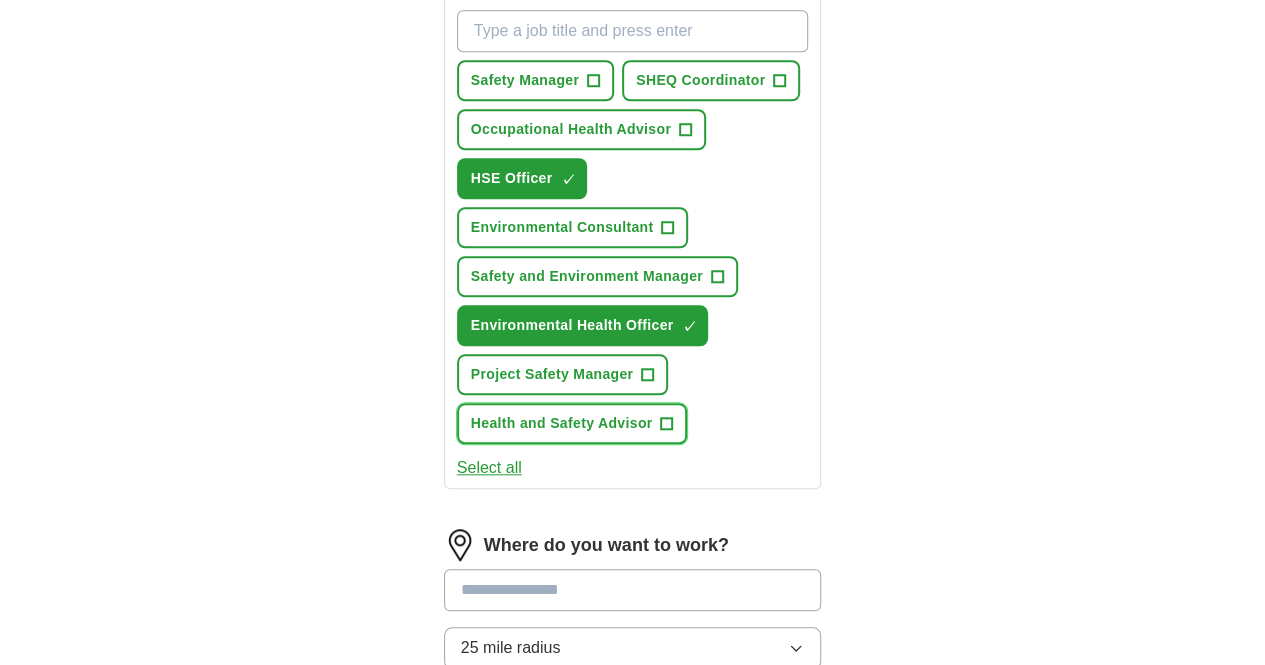 click on "Health and Safety Advisor +" at bounding box center [572, 423] 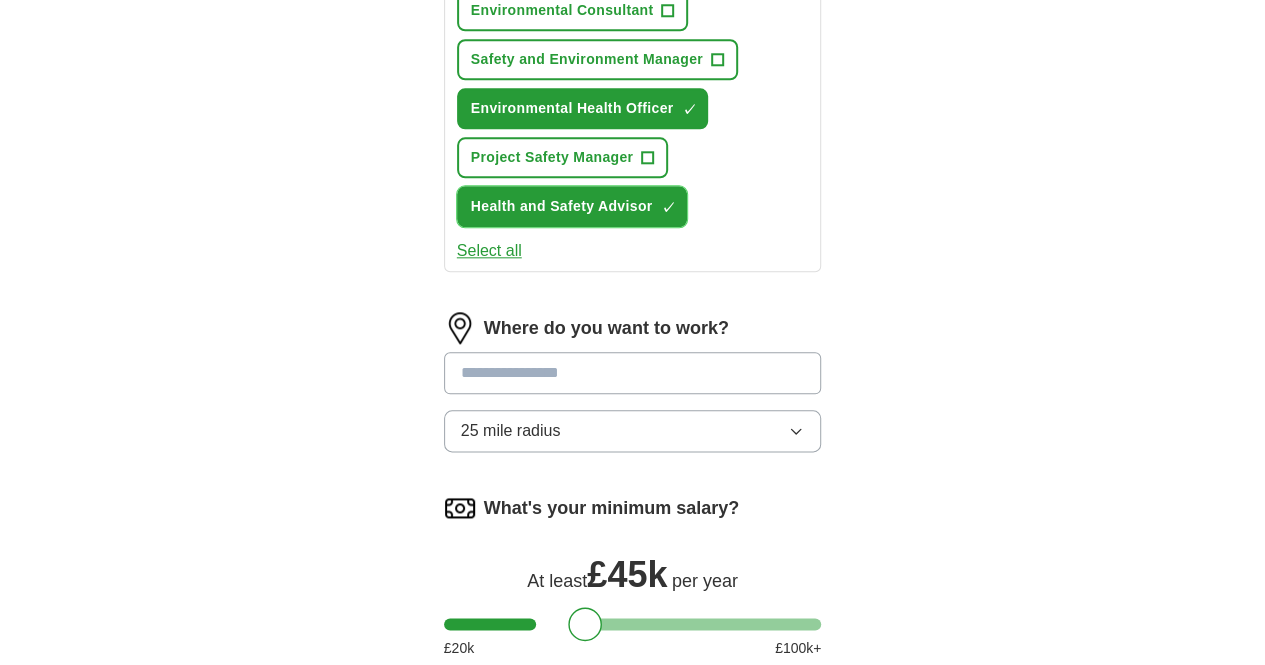 scroll, scrollTop: 1245, scrollLeft: 0, axis: vertical 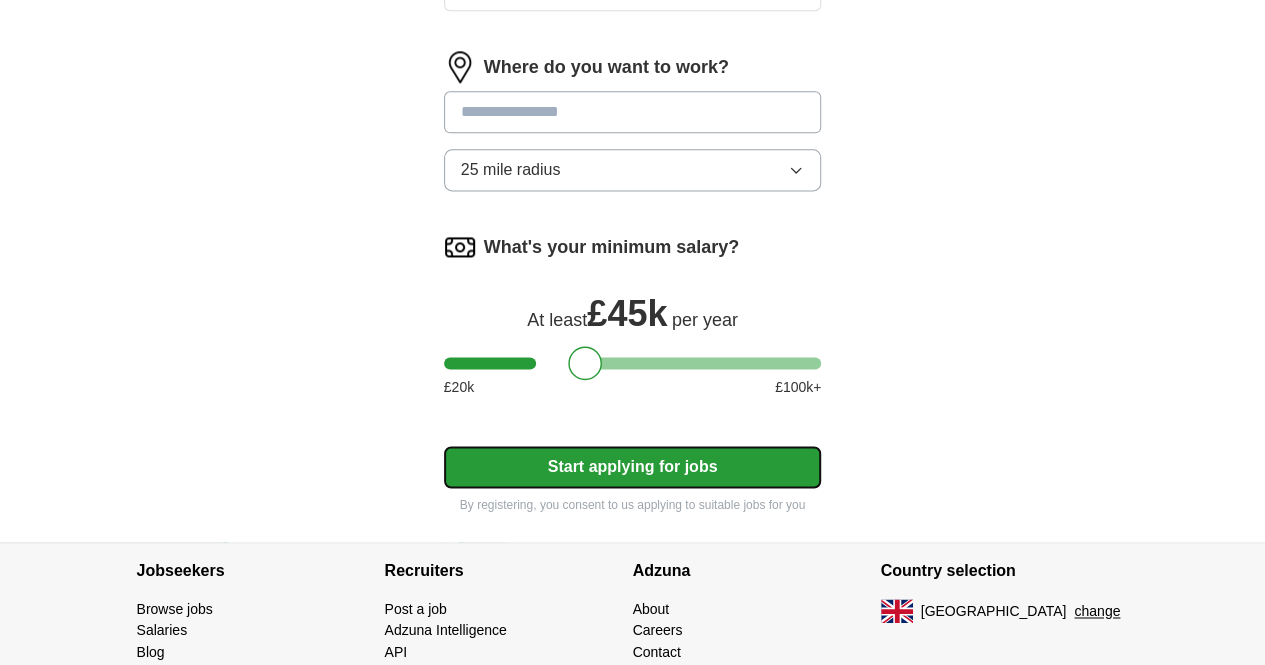 click on "Start applying for jobs" at bounding box center (633, 467) 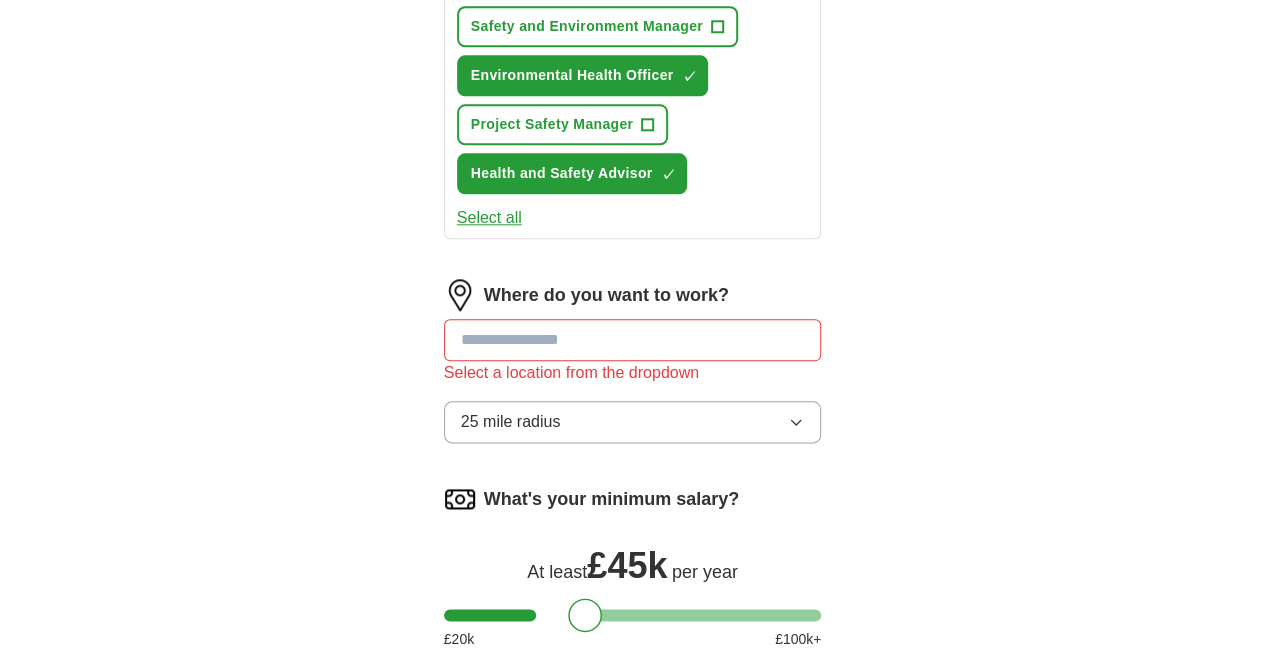 scroll, scrollTop: 1016, scrollLeft: 0, axis: vertical 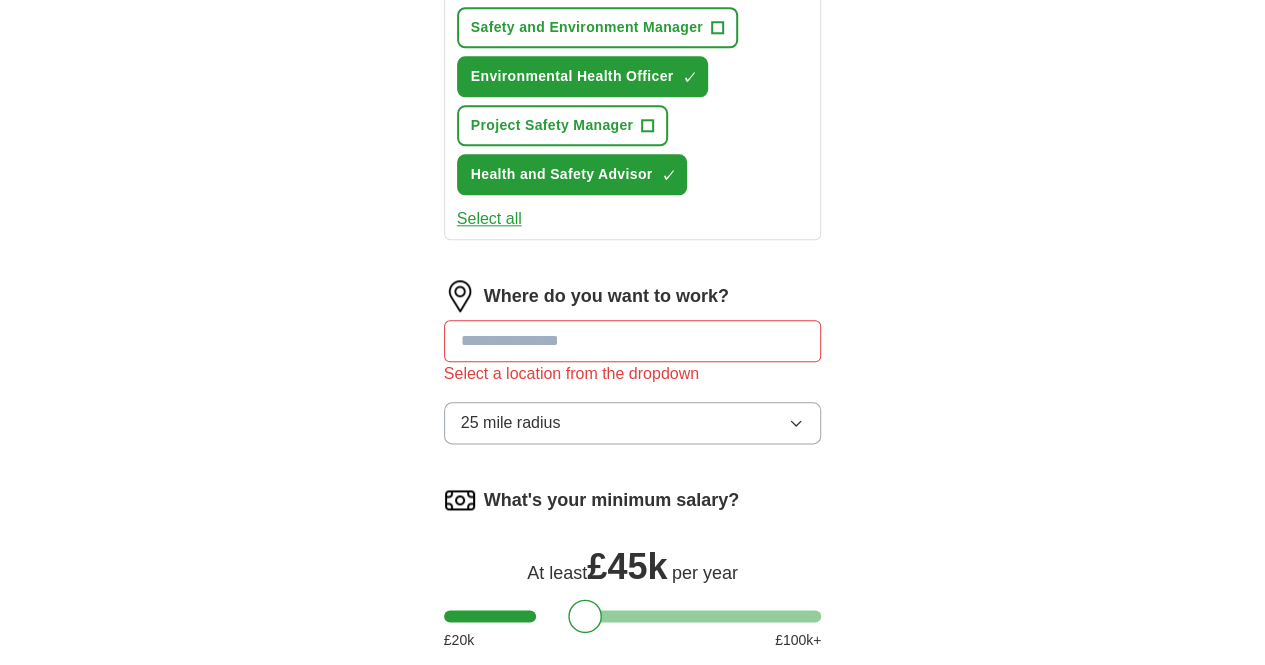 click at bounding box center [633, 341] 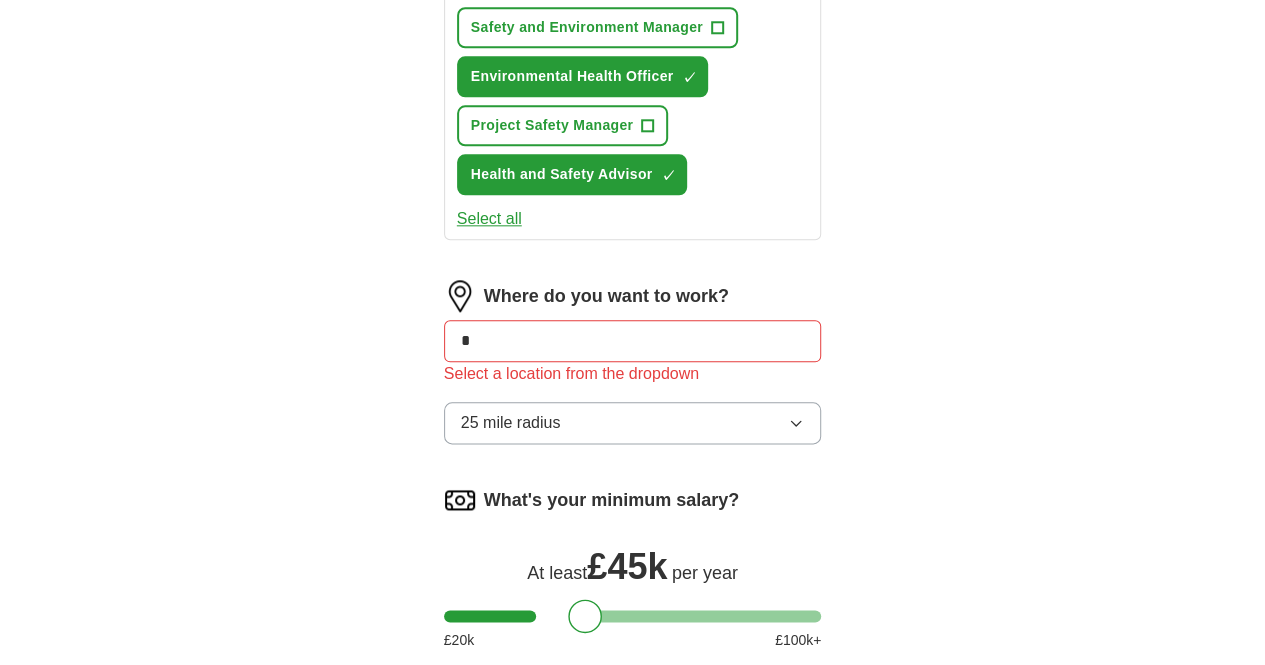 type on "*" 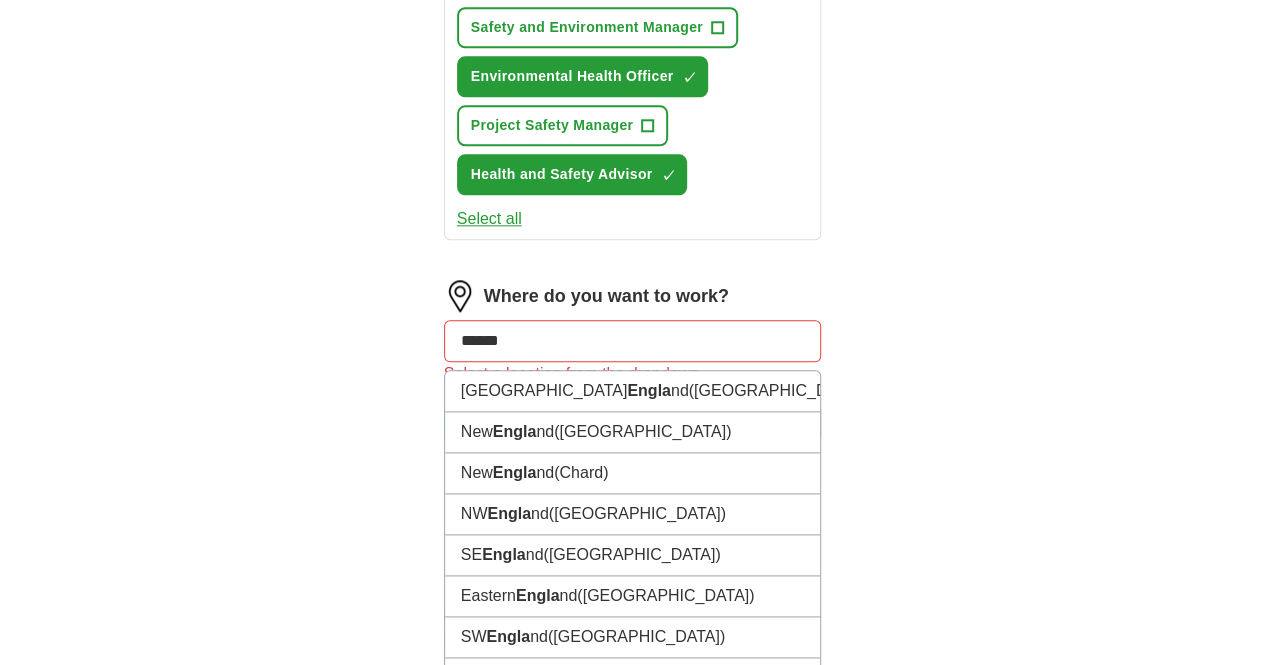 type on "*******" 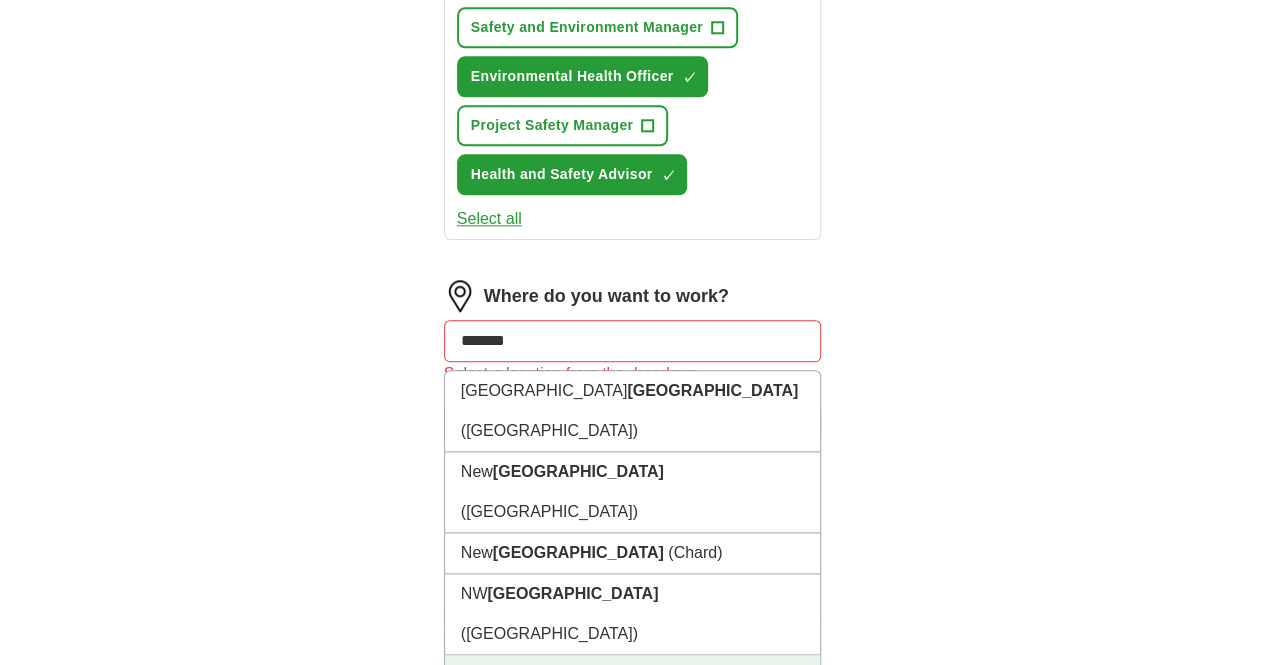click on "([GEOGRAPHIC_DATA])" at bounding box center [549, 714] 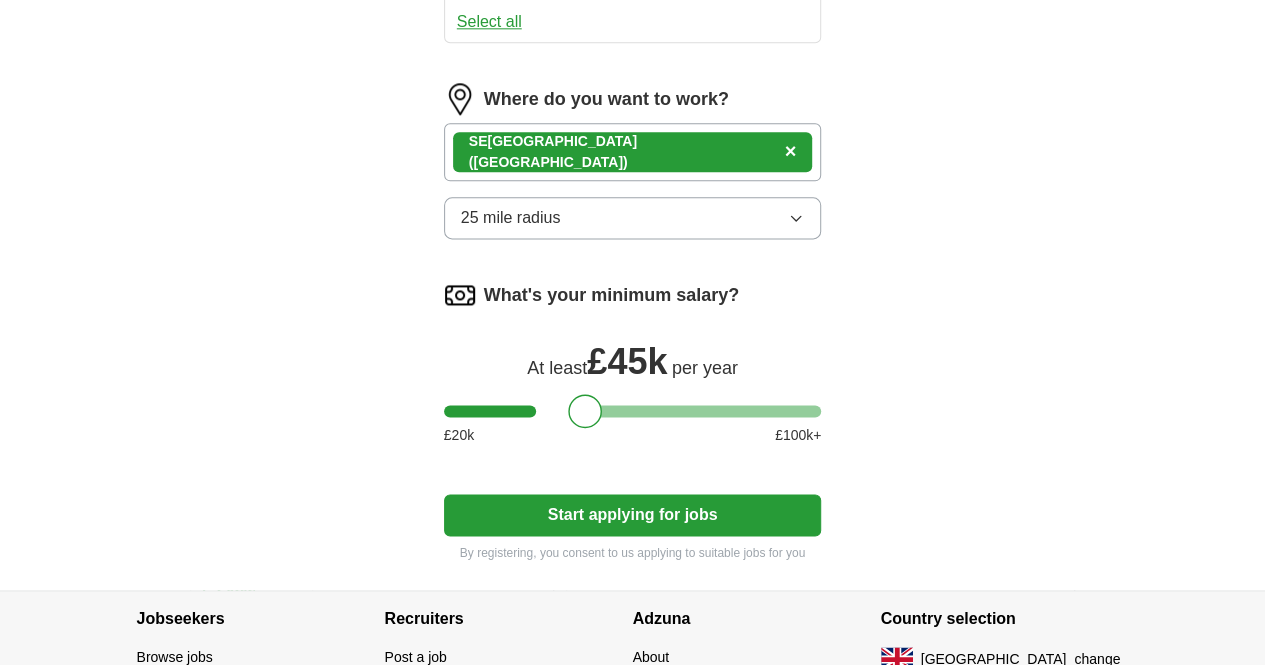 scroll, scrollTop: 1214, scrollLeft: 0, axis: vertical 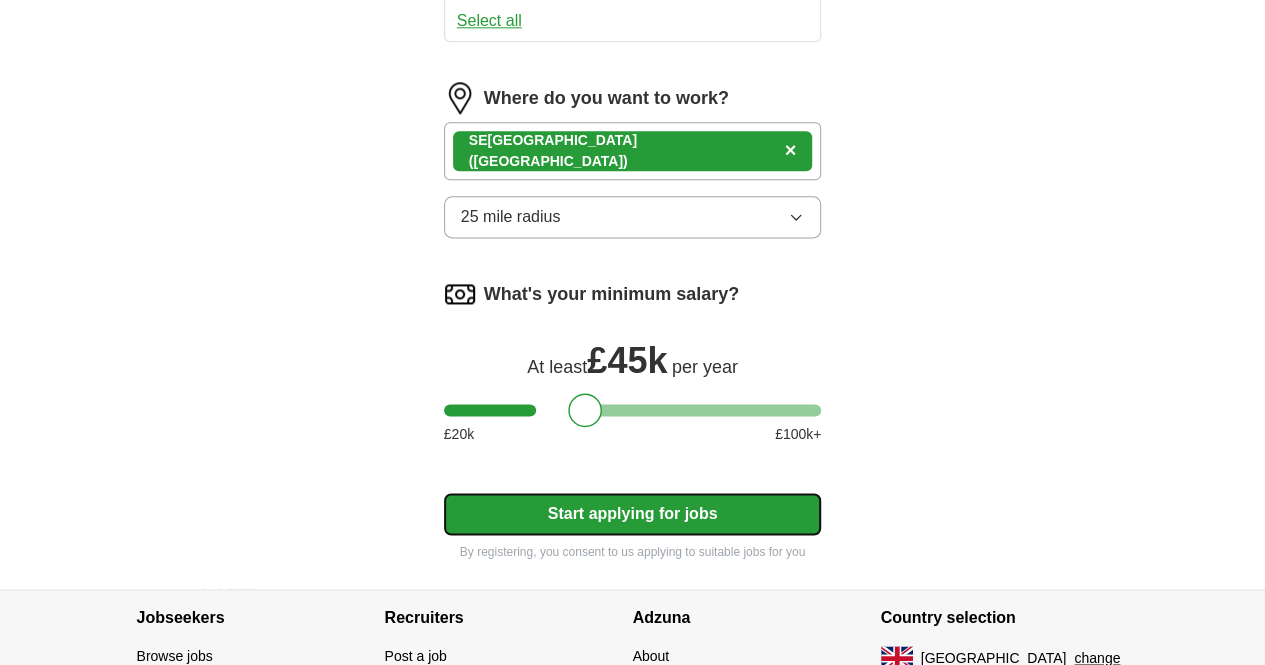 click on "Start applying for jobs" at bounding box center (633, 514) 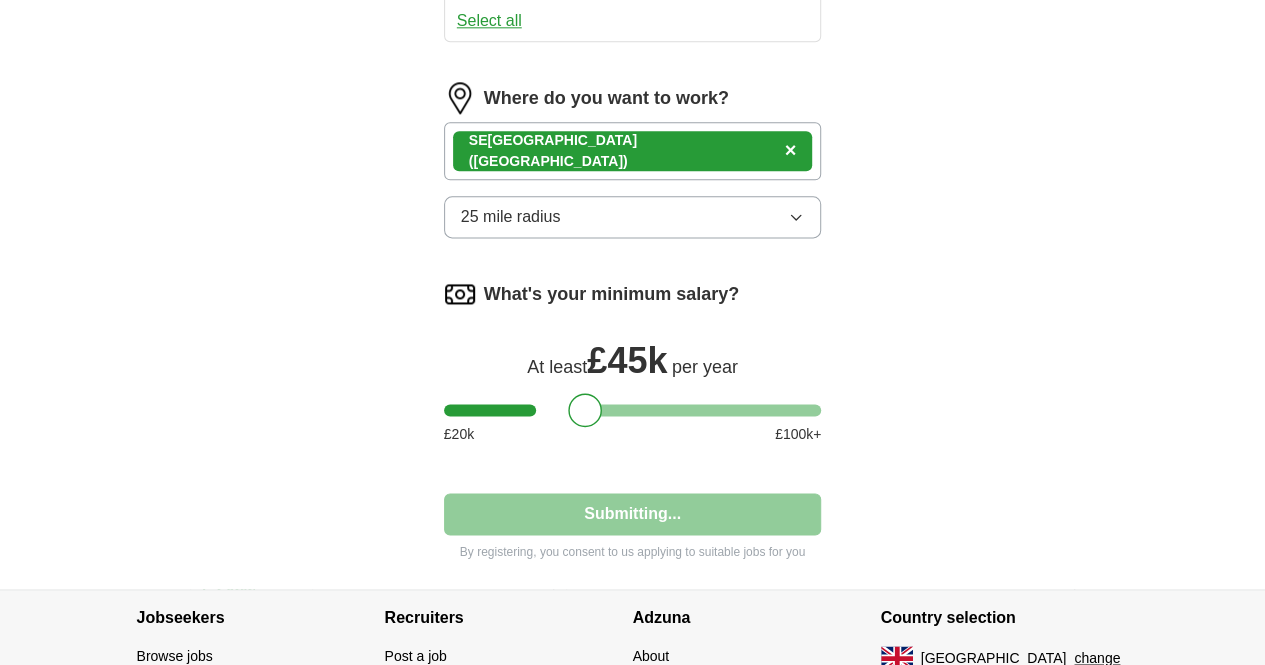 select on "**" 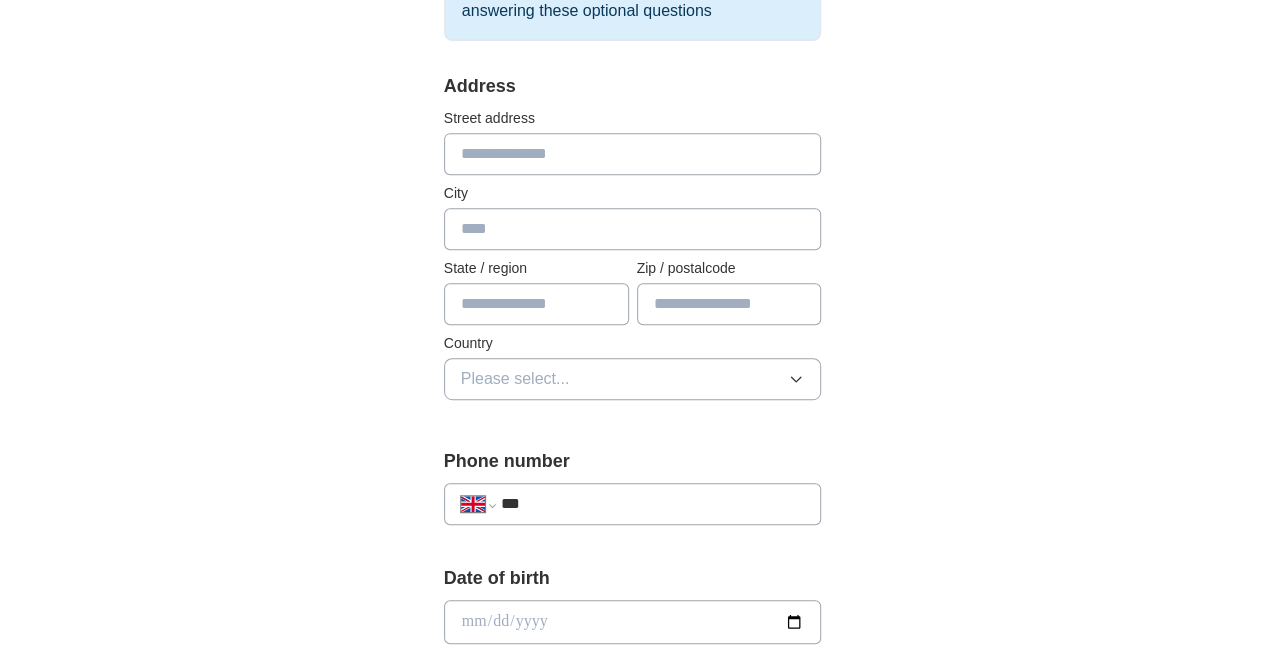 scroll, scrollTop: 462, scrollLeft: 0, axis: vertical 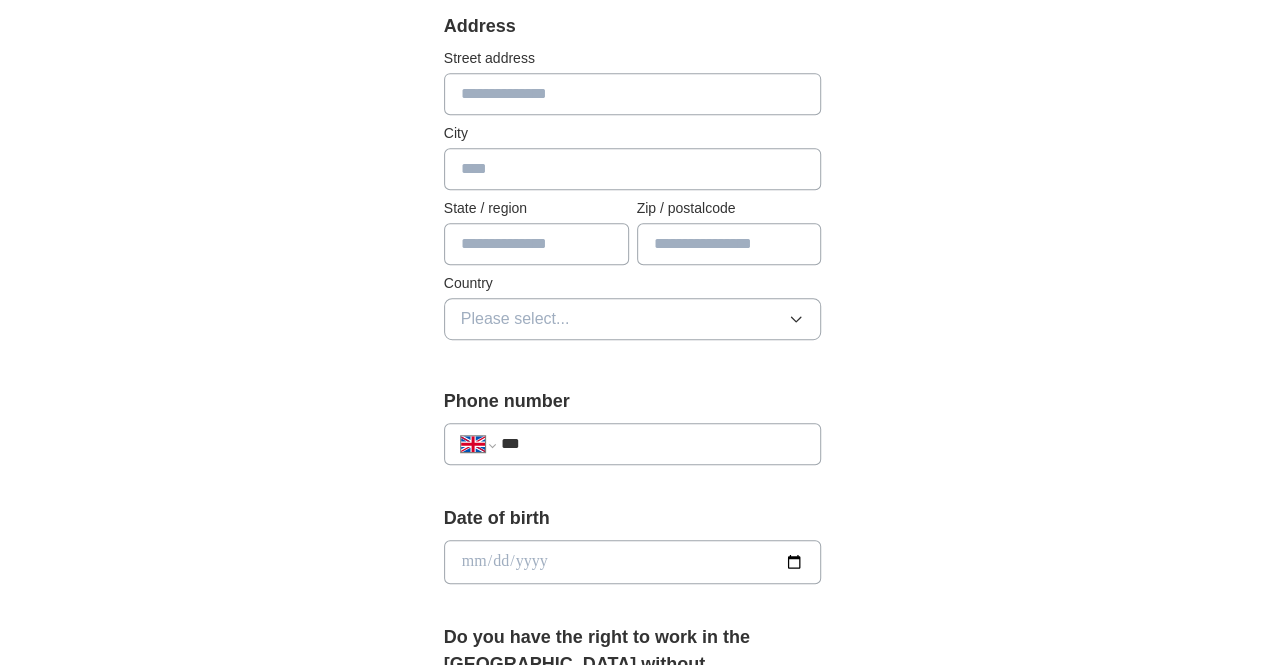 click at bounding box center [633, 94] 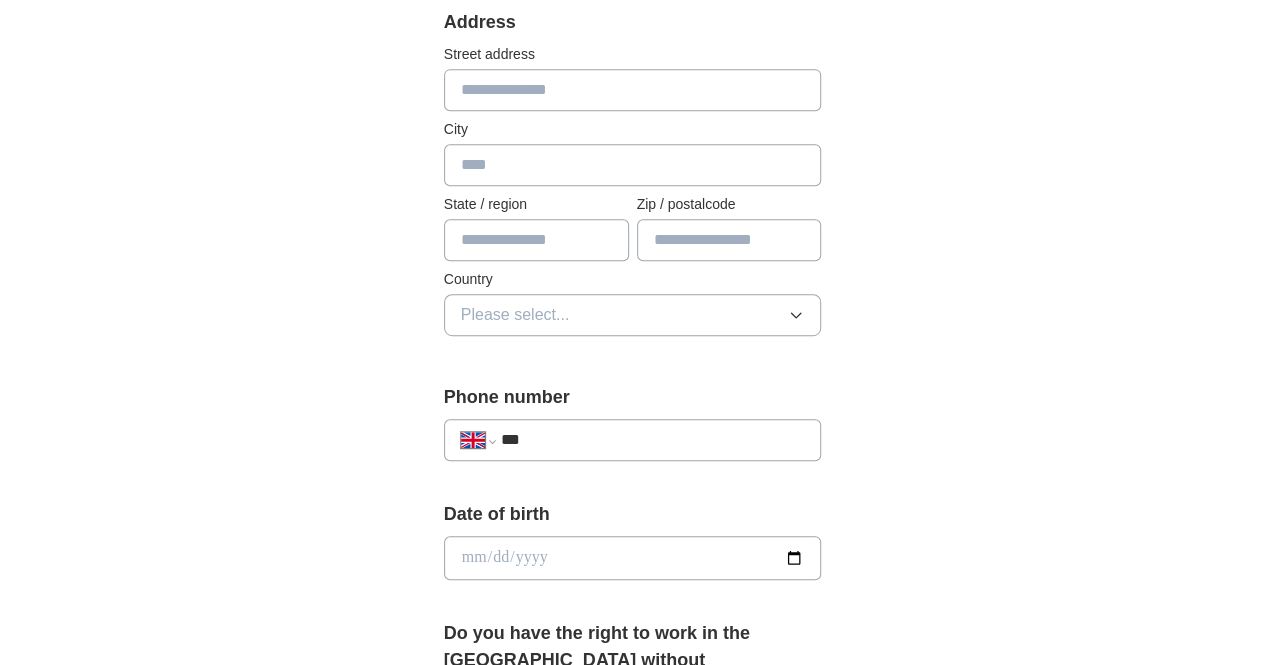 scroll, scrollTop: 464, scrollLeft: 0, axis: vertical 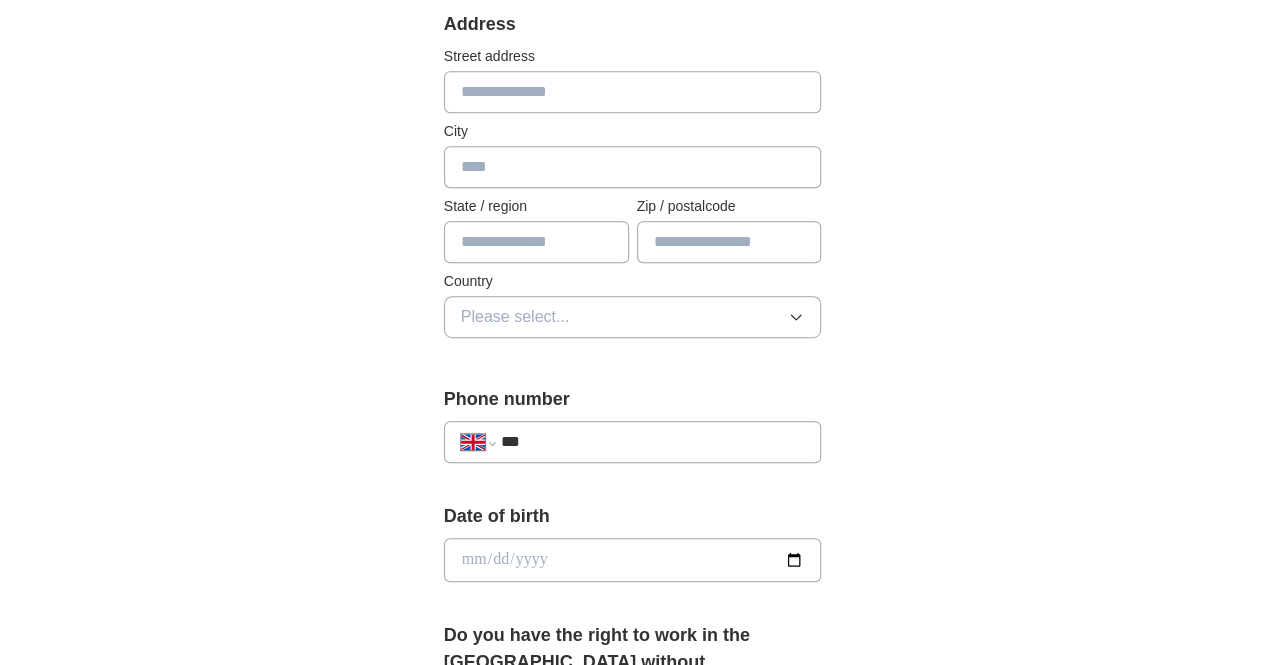 click on "Street address" at bounding box center (633, 56) 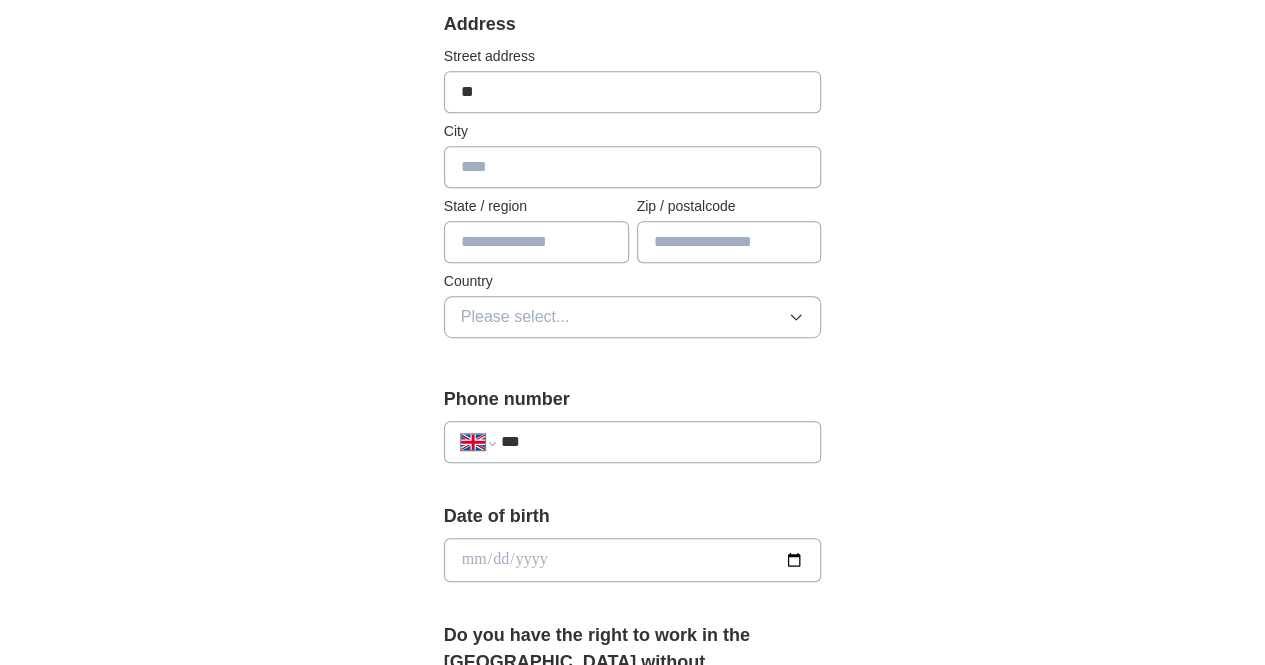 type on "*******" 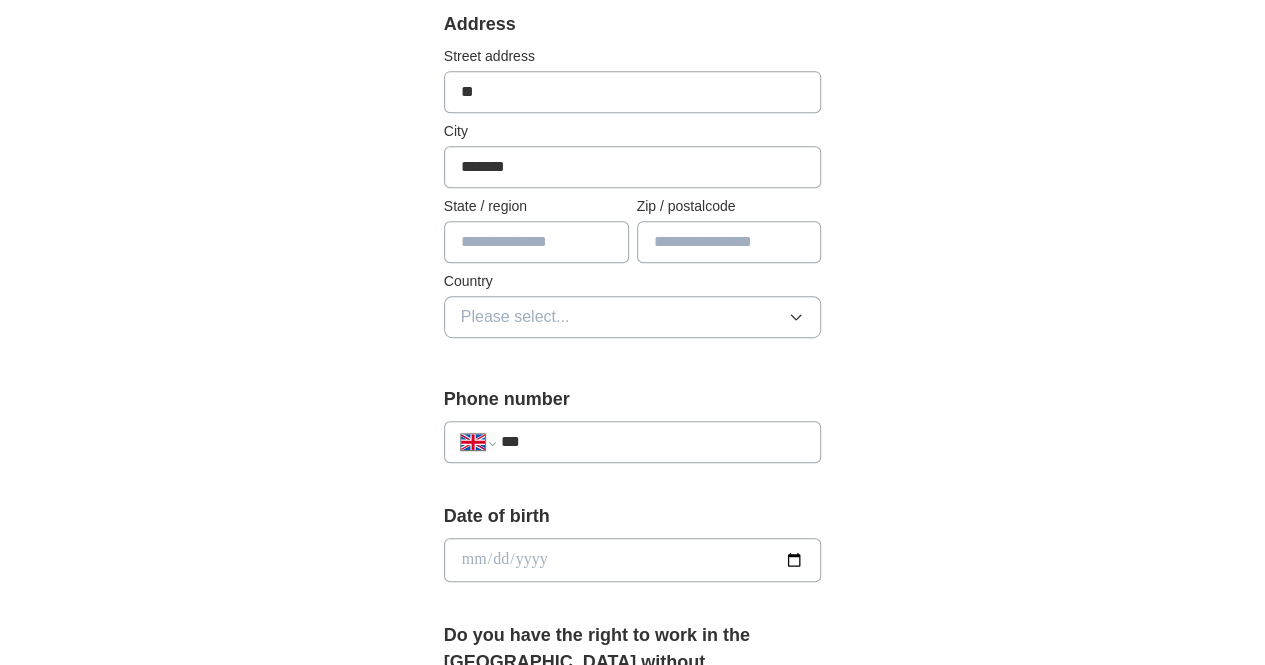 type on "******" 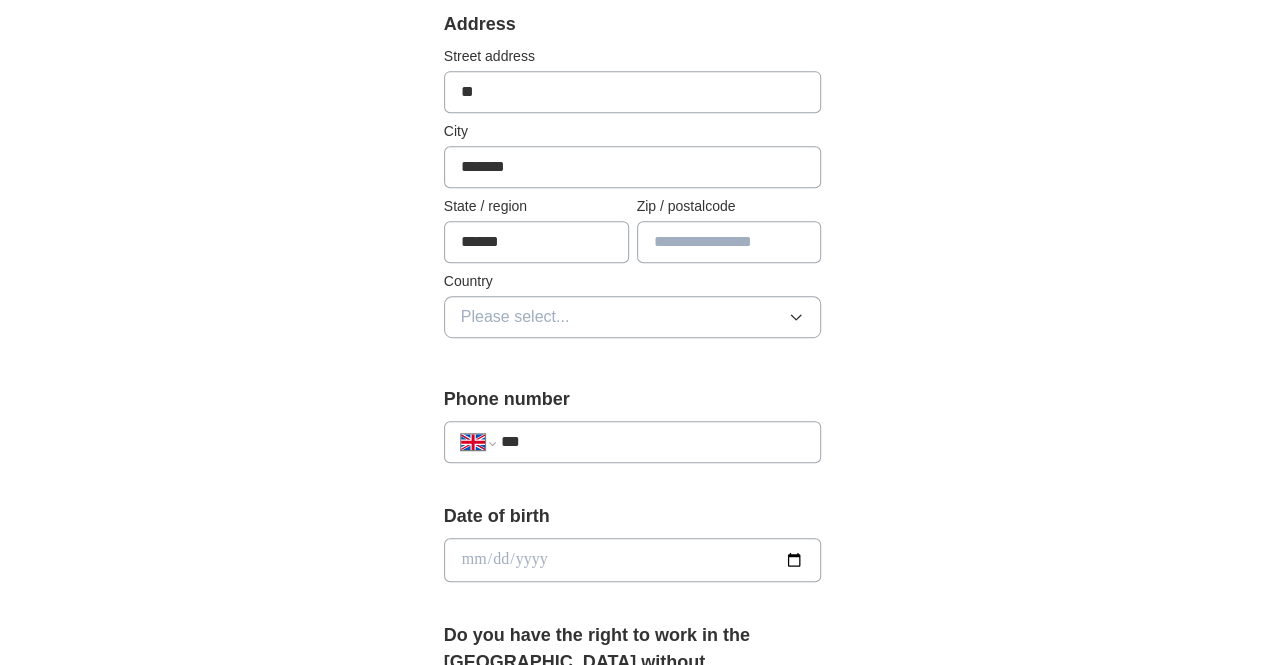 type on "******" 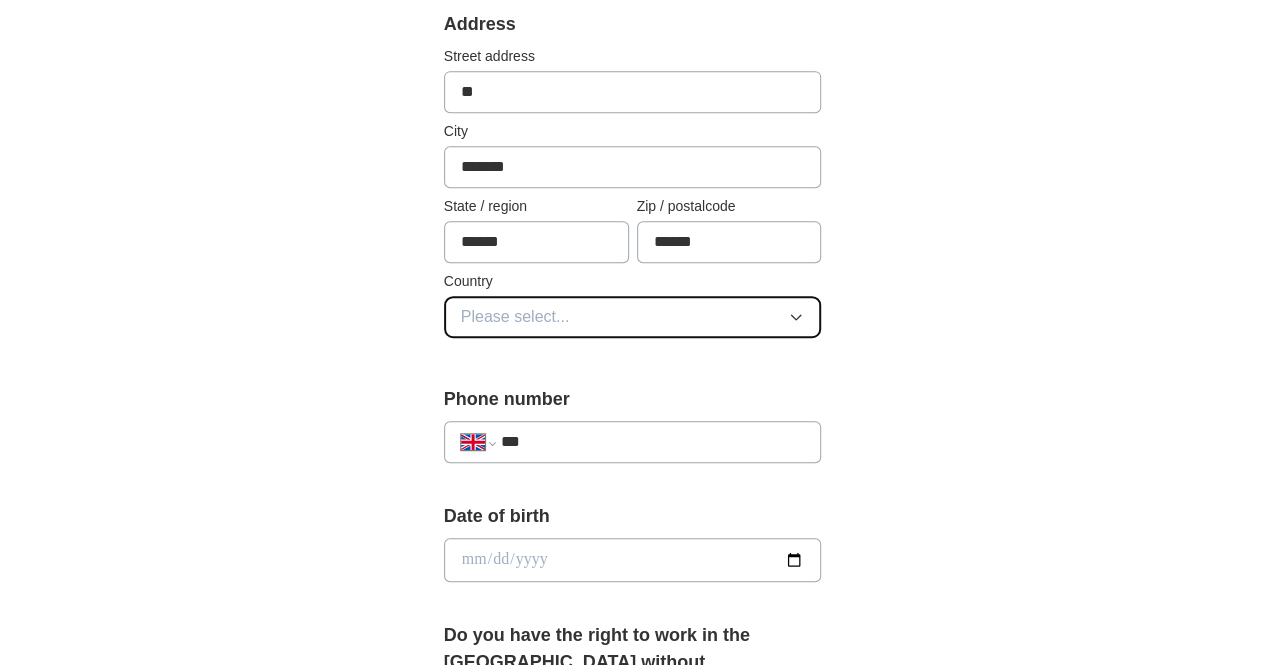 click on "Please select..." at bounding box center [633, 317] 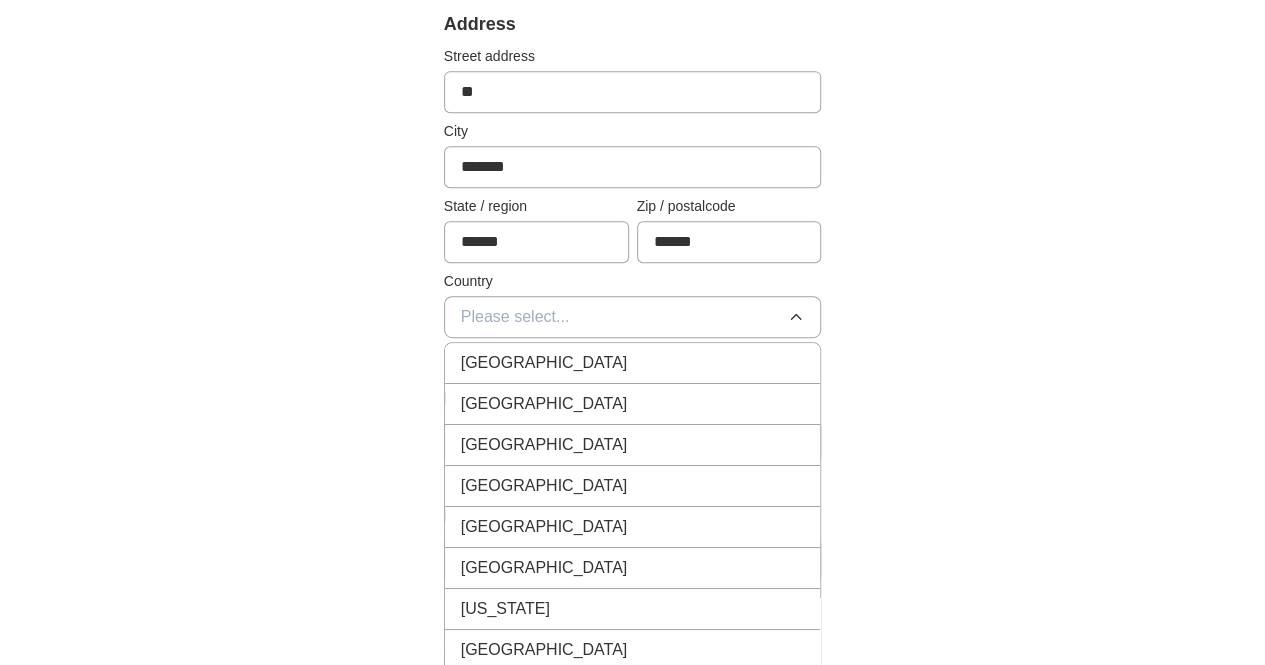 click on "[GEOGRAPHIC_DATA]" at bounding box center [633, 363] 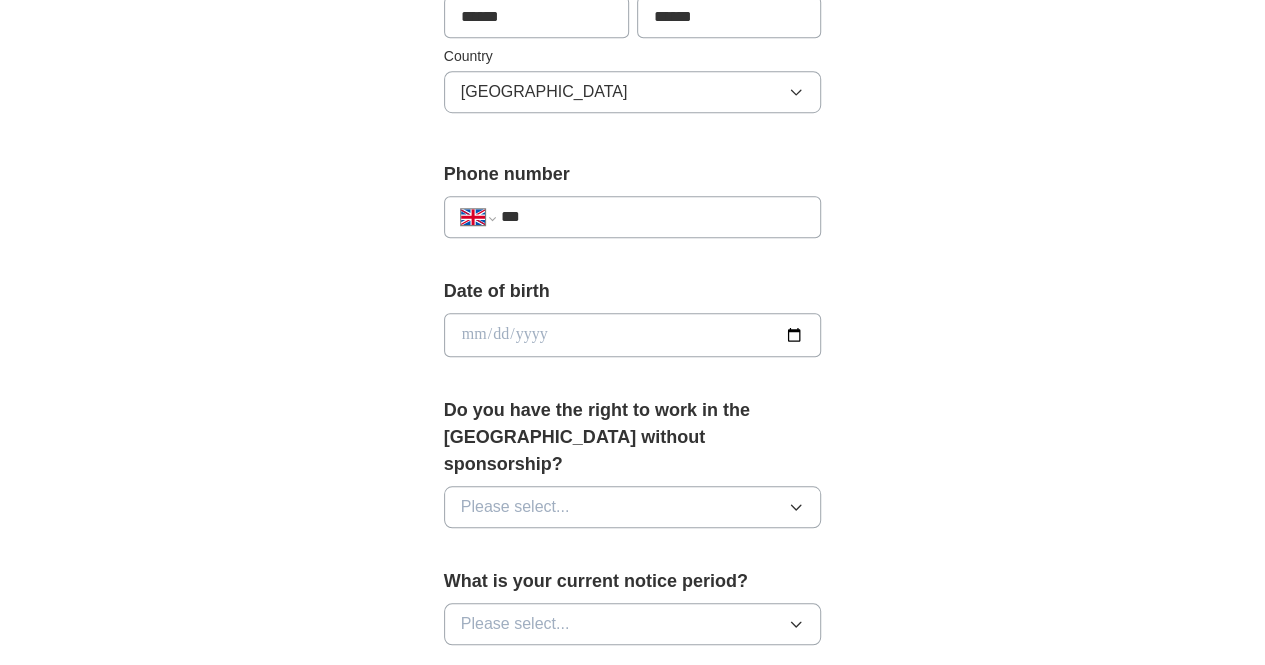 scroll, scrollTop: 692, scrollLeft: 0, axis: vertical 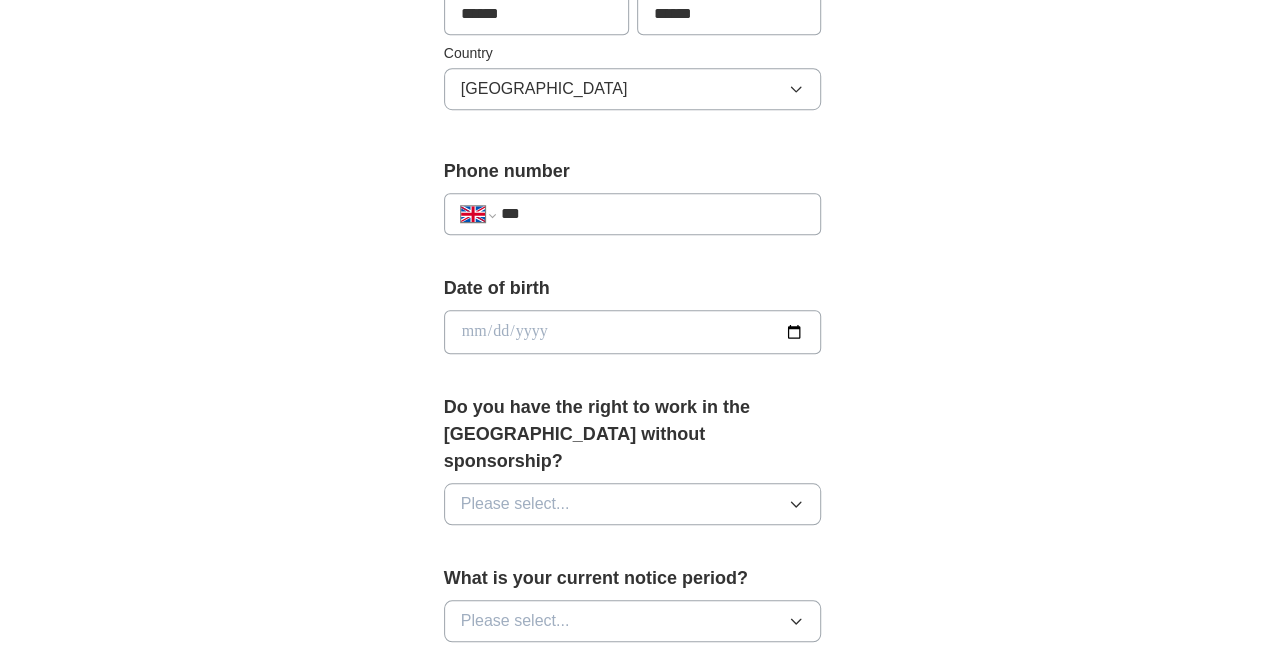 click on "**********" at bounding box center (633, 204) 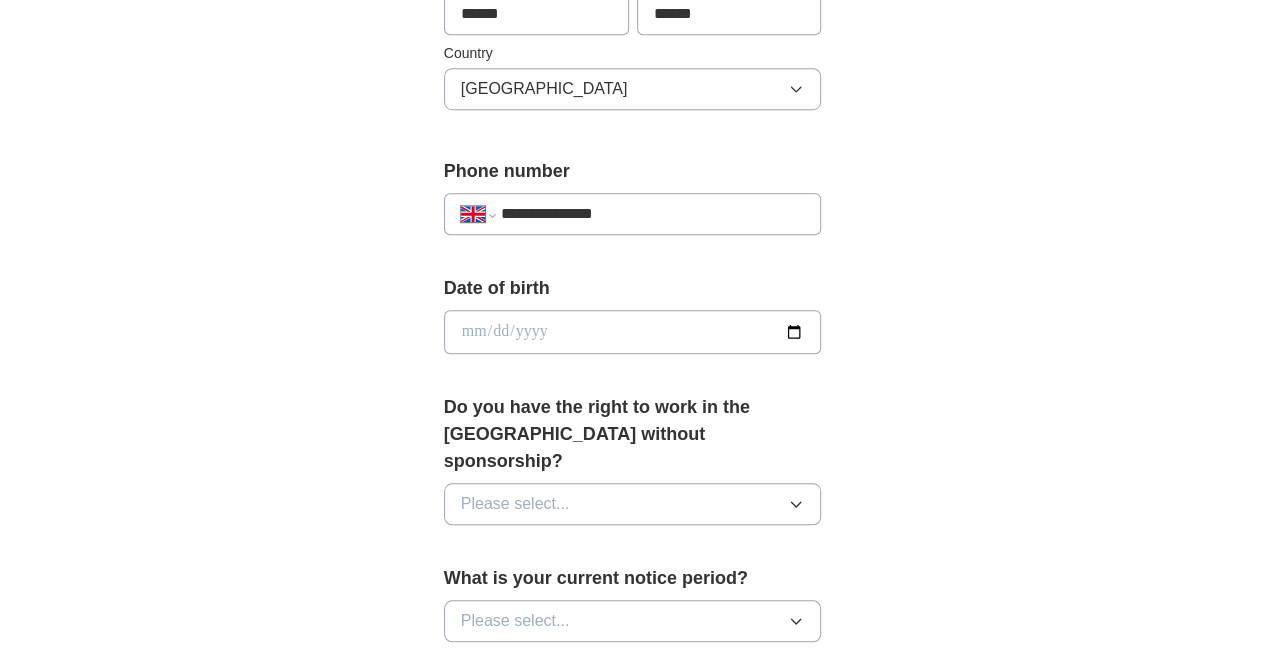 click at bounding box center [633, 332] 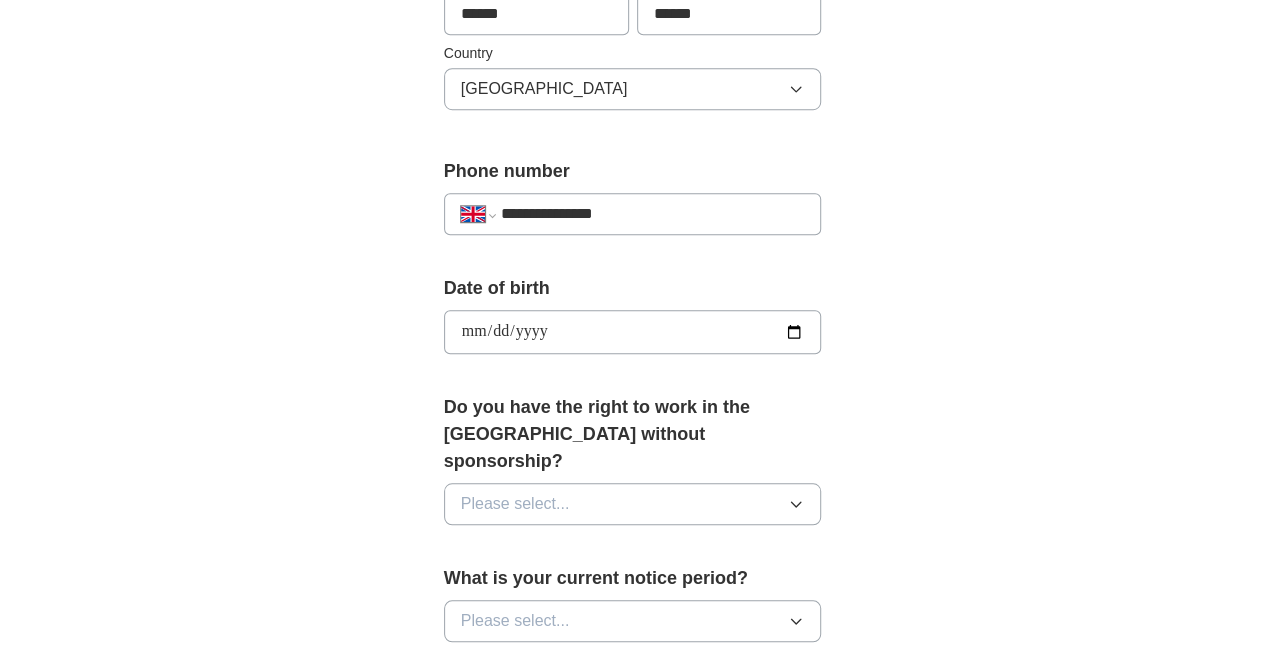 type on "**********" 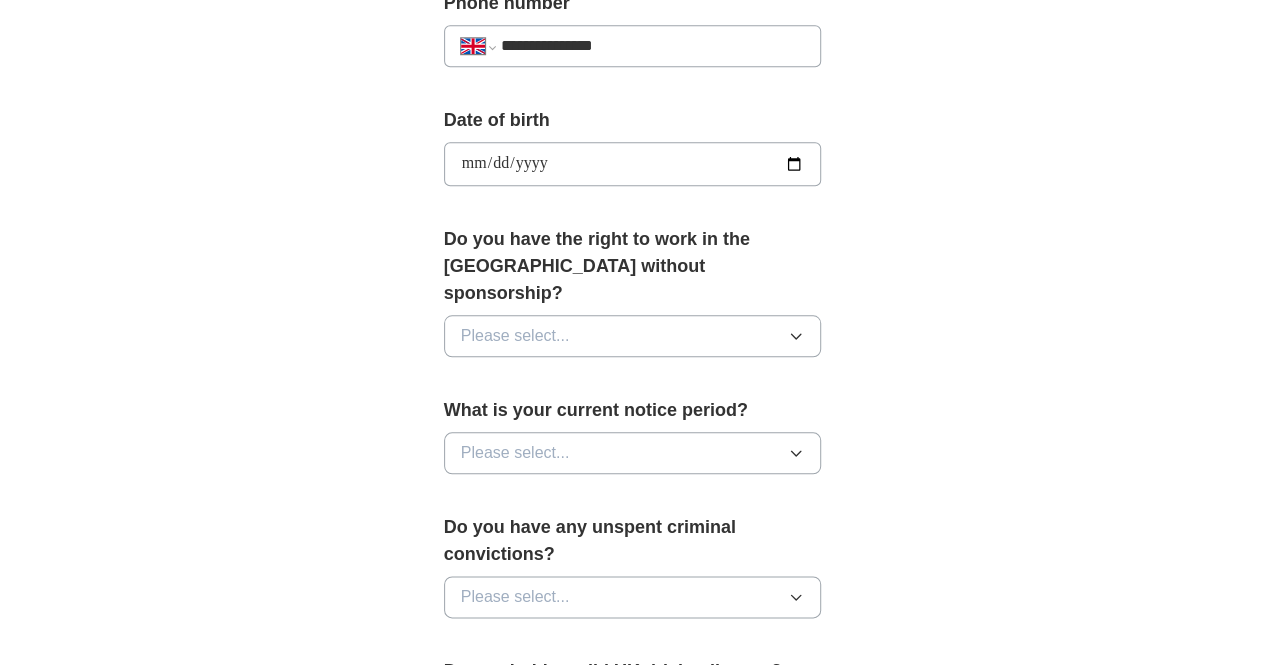 scroll, scrollTop: 861, scrollLeft: 0, axis: vertical 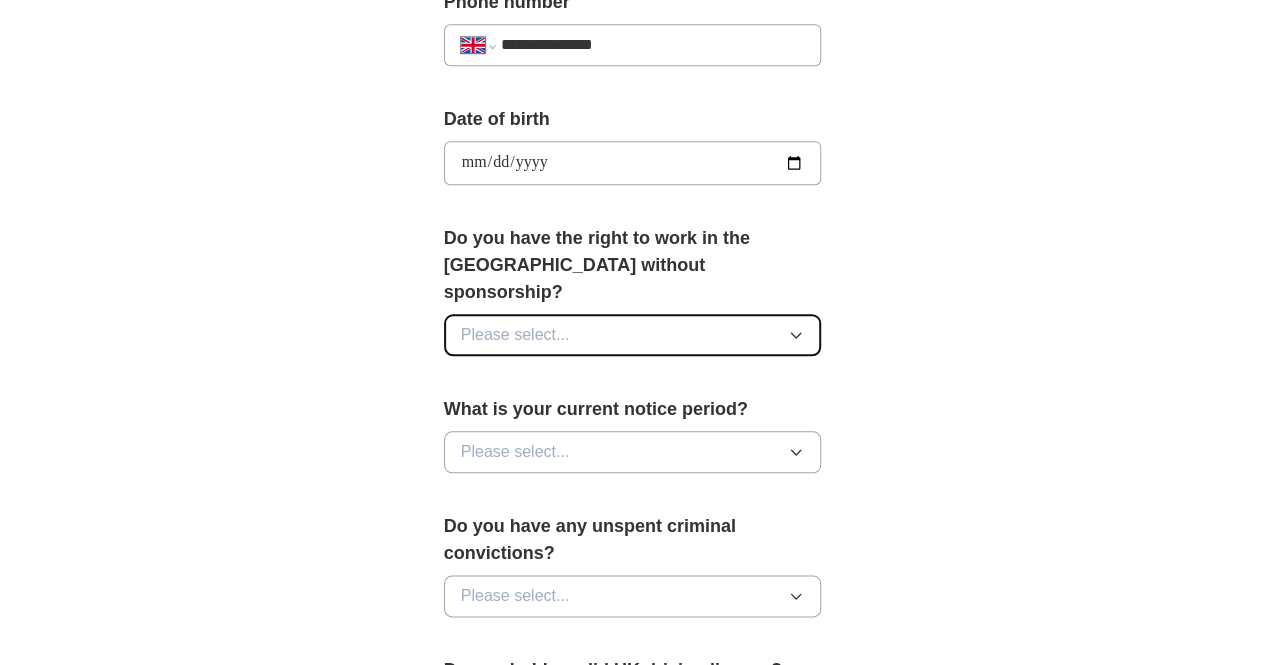 click on "Please select..." at bounding box center (633, 335) 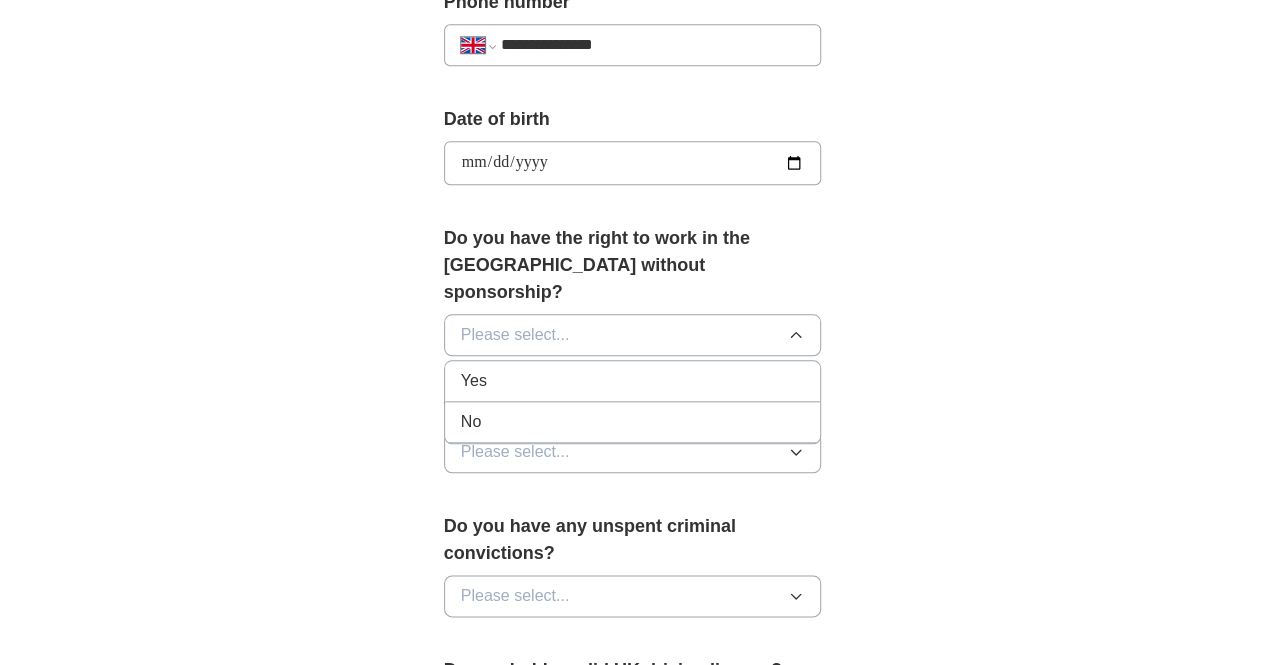 click on "Yes" at bounding box center (633, 381) 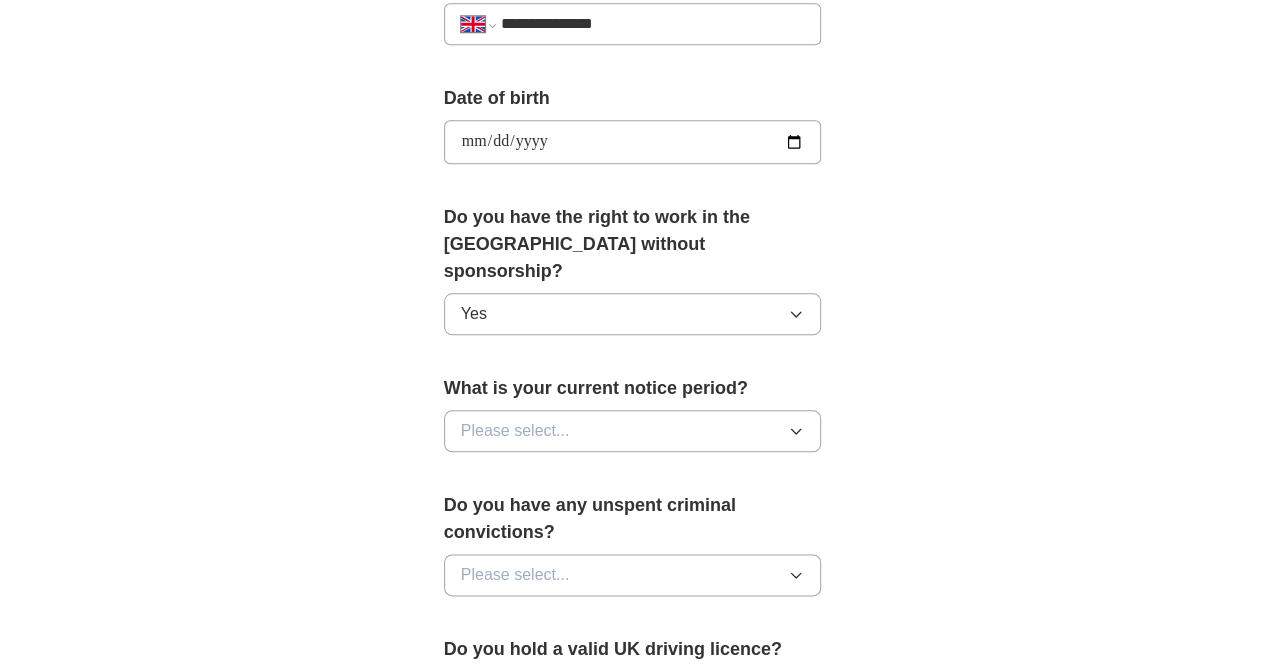 scroll, scrollTop: 946, scrollLeft: 0, axis: vertical 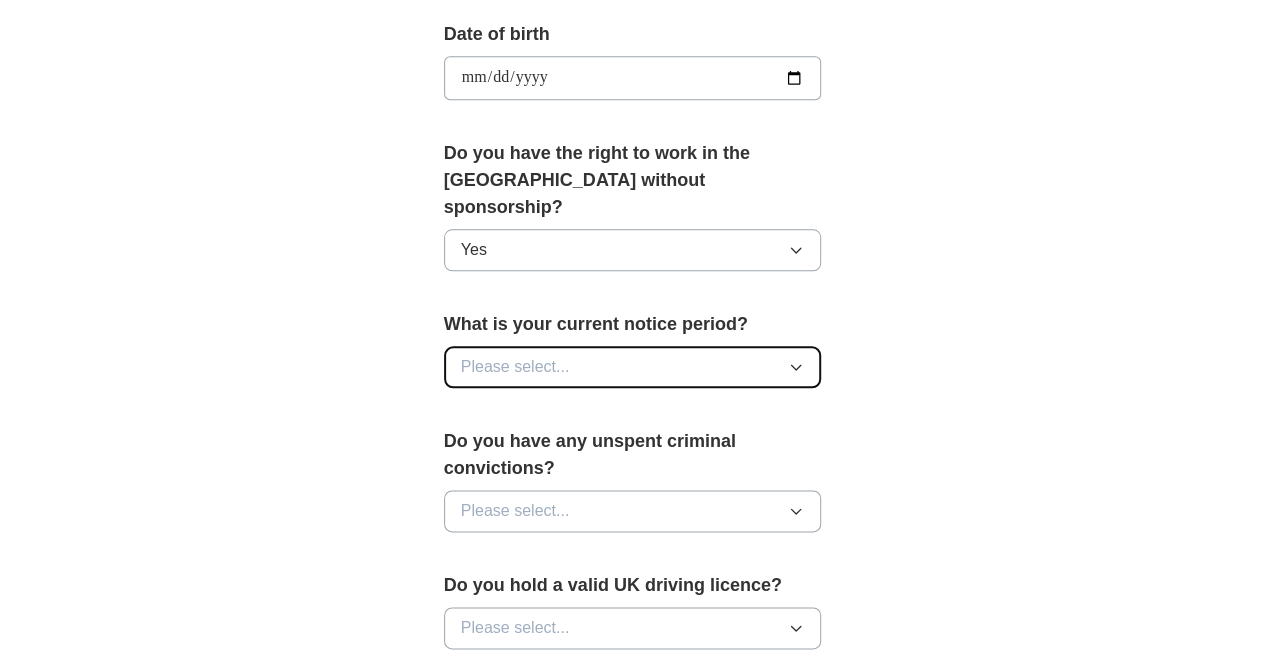 click on "Please select..." at bounding box center (515, 367) 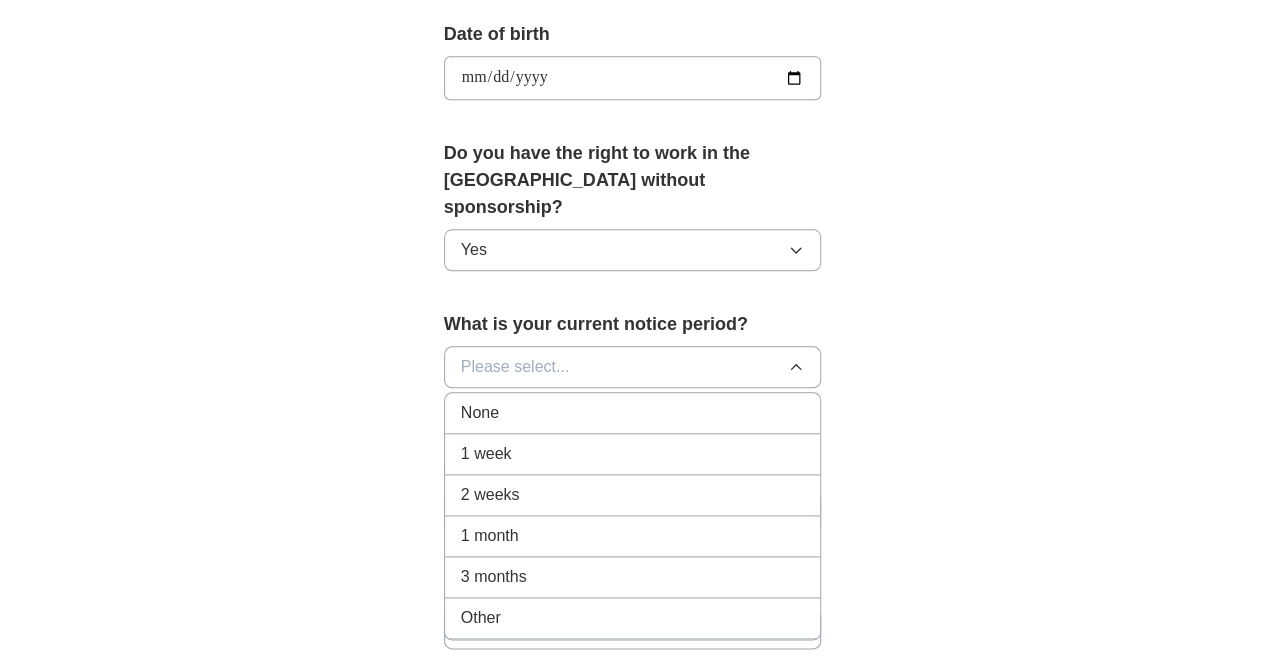click on "None" at bounding box center (633, 413) 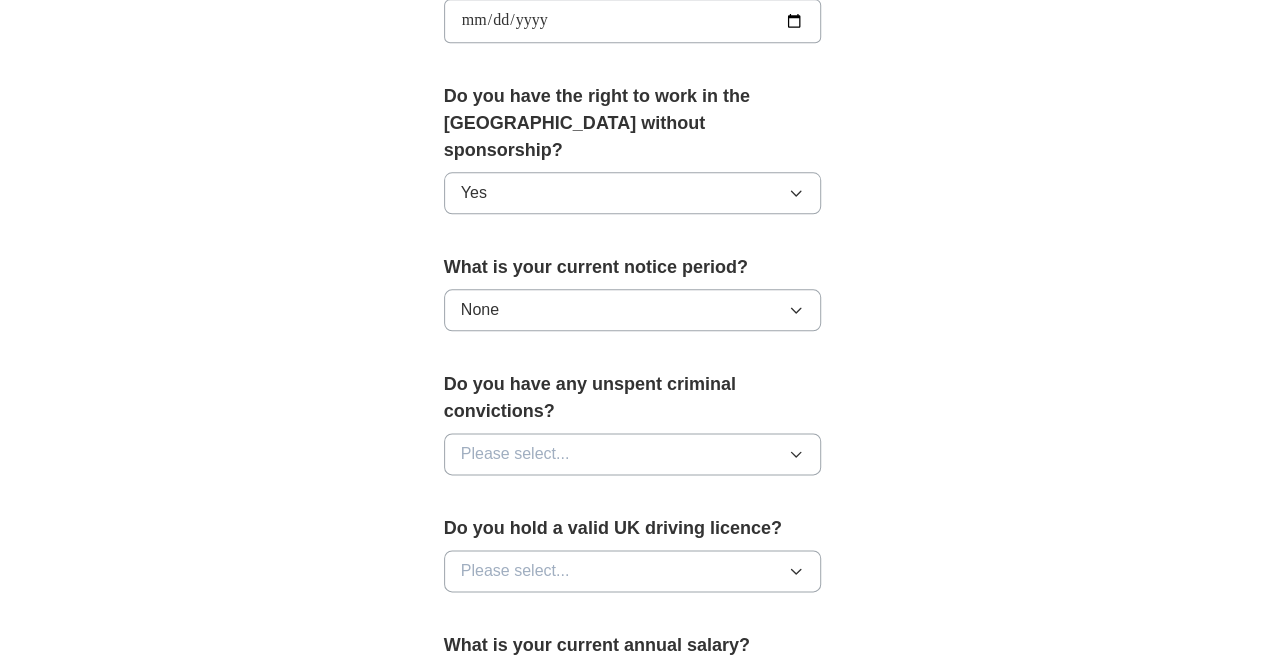 scroll, scrollTop: 1024, scrollLeft: 0, axis: vertical 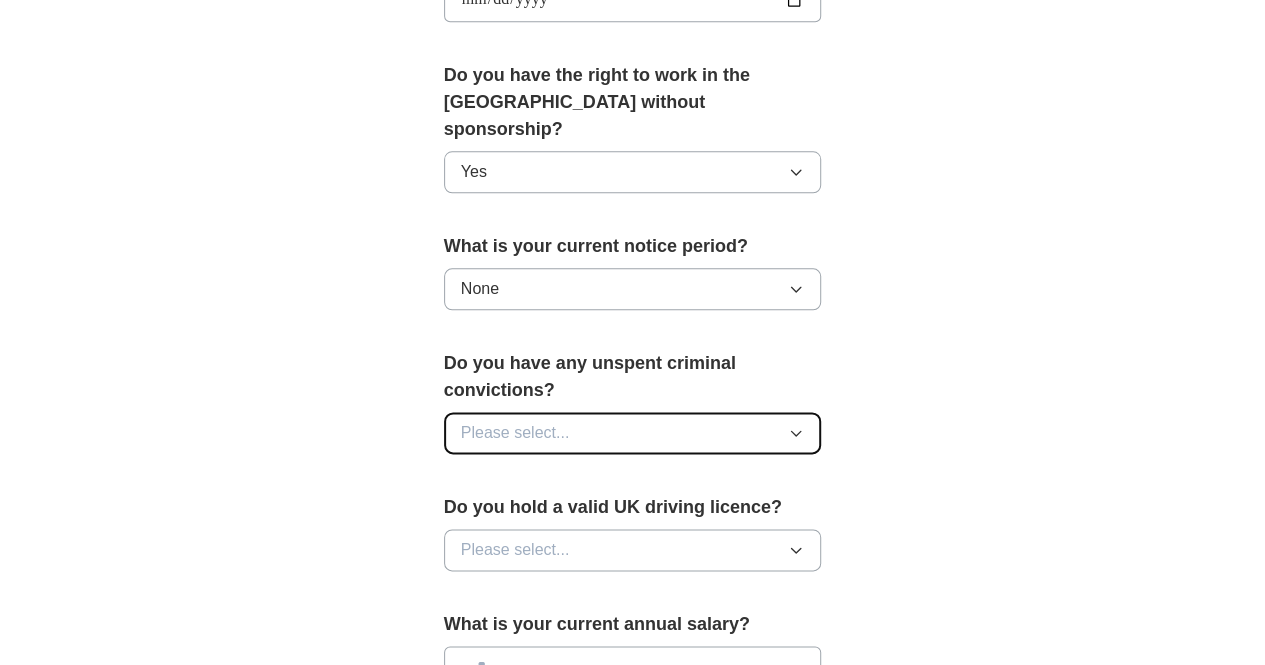 click on "Please select..." at bounding box center [633, 433] 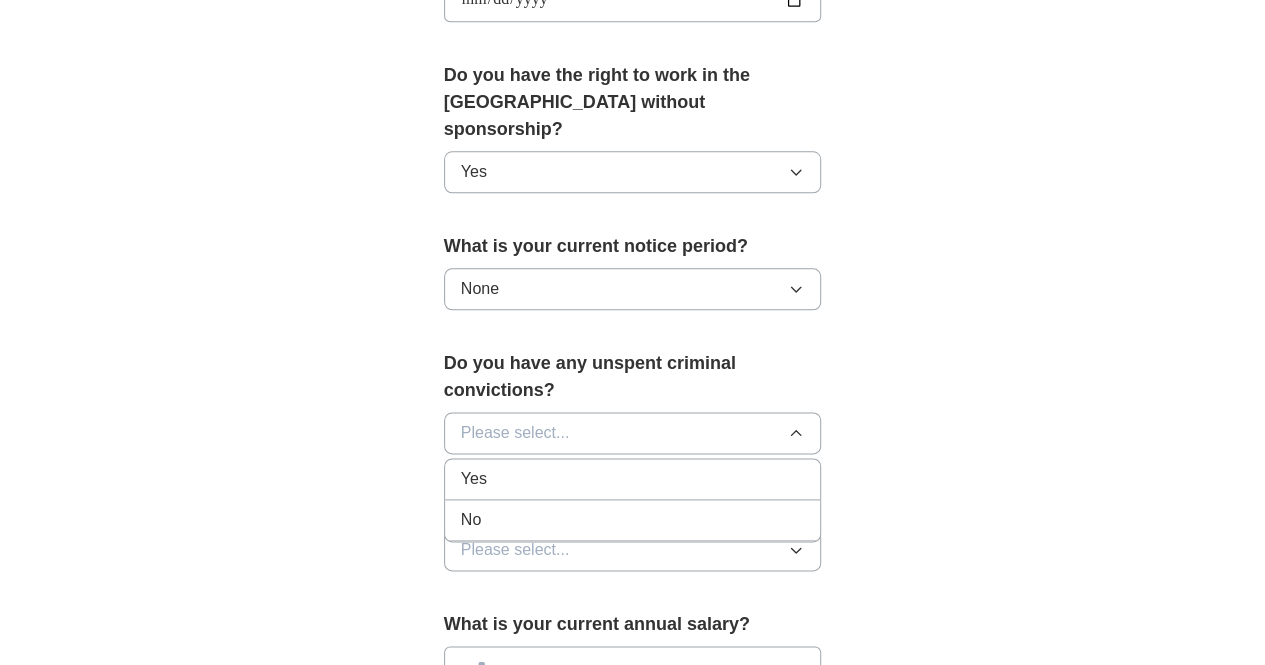 click on "No" at bounding box center (633, 520) 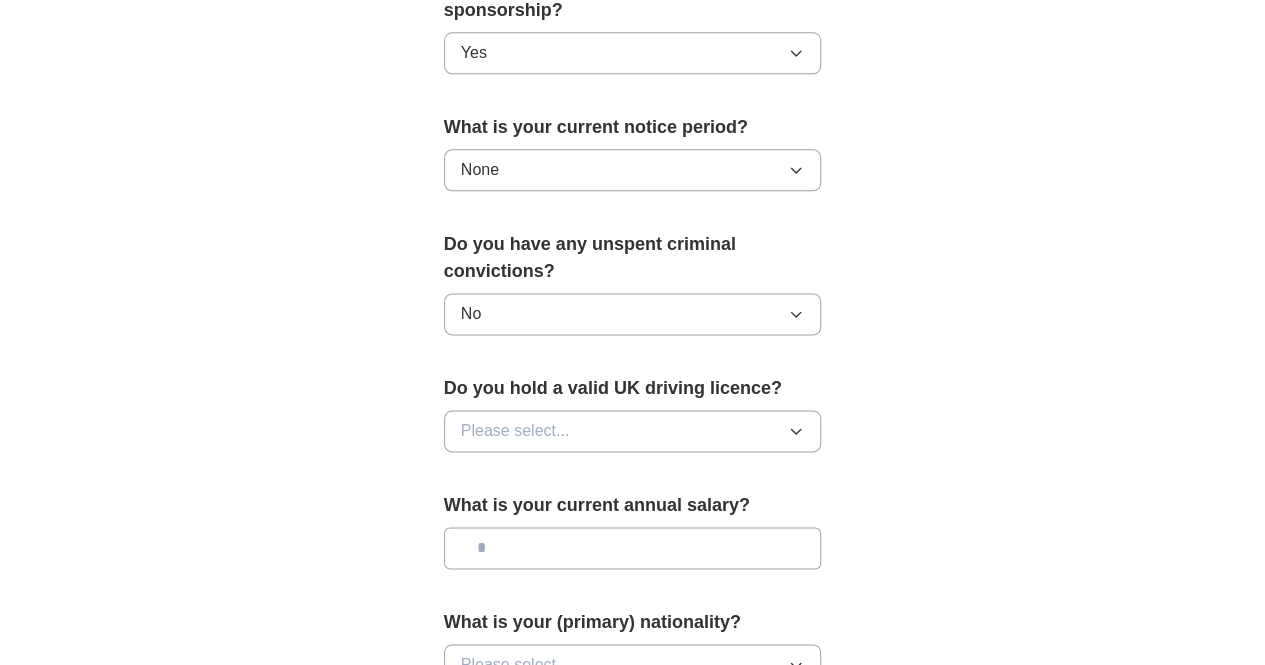 scroll, scrollTop: 1144, scrollLeft: 0, axis: vertical 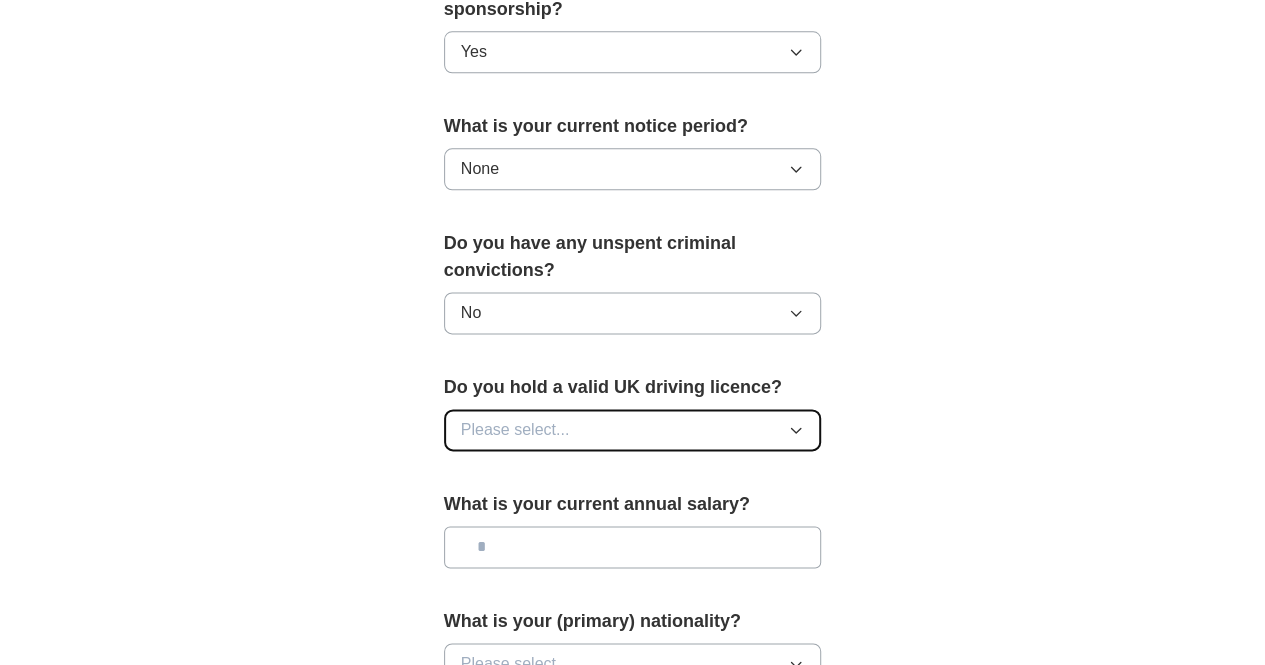click on "Please select..." at bounding box center [515, 430] 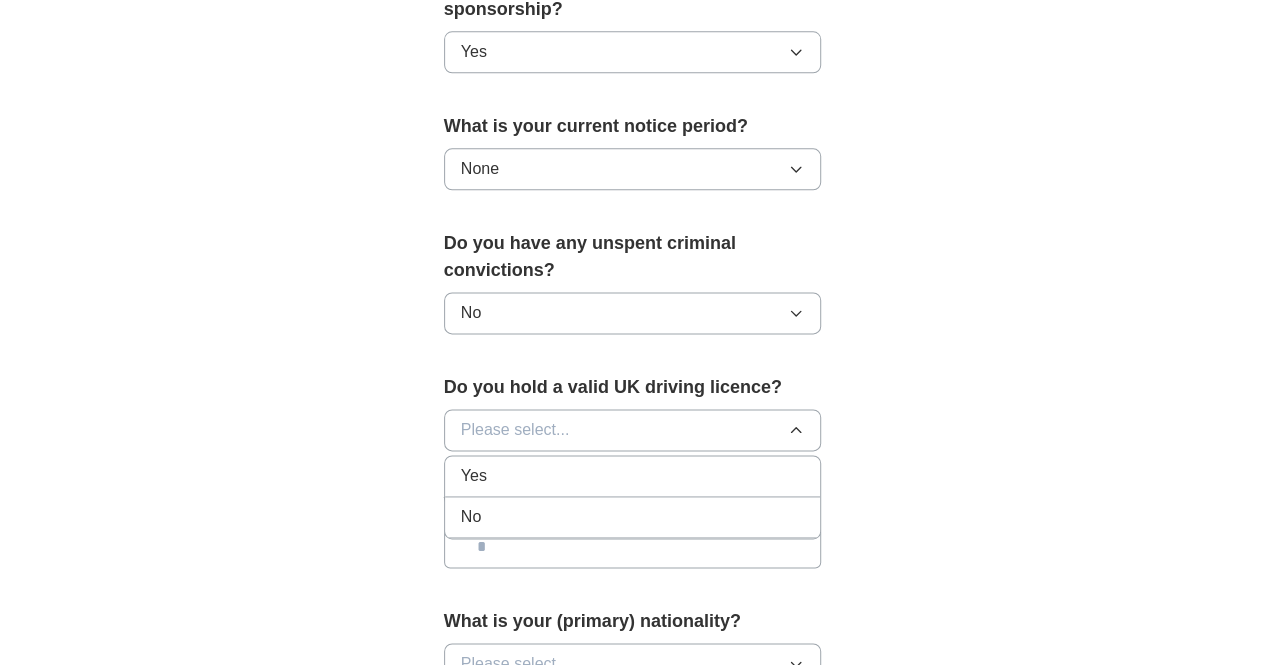 click on "Yes" at bounding box center [633, 476] 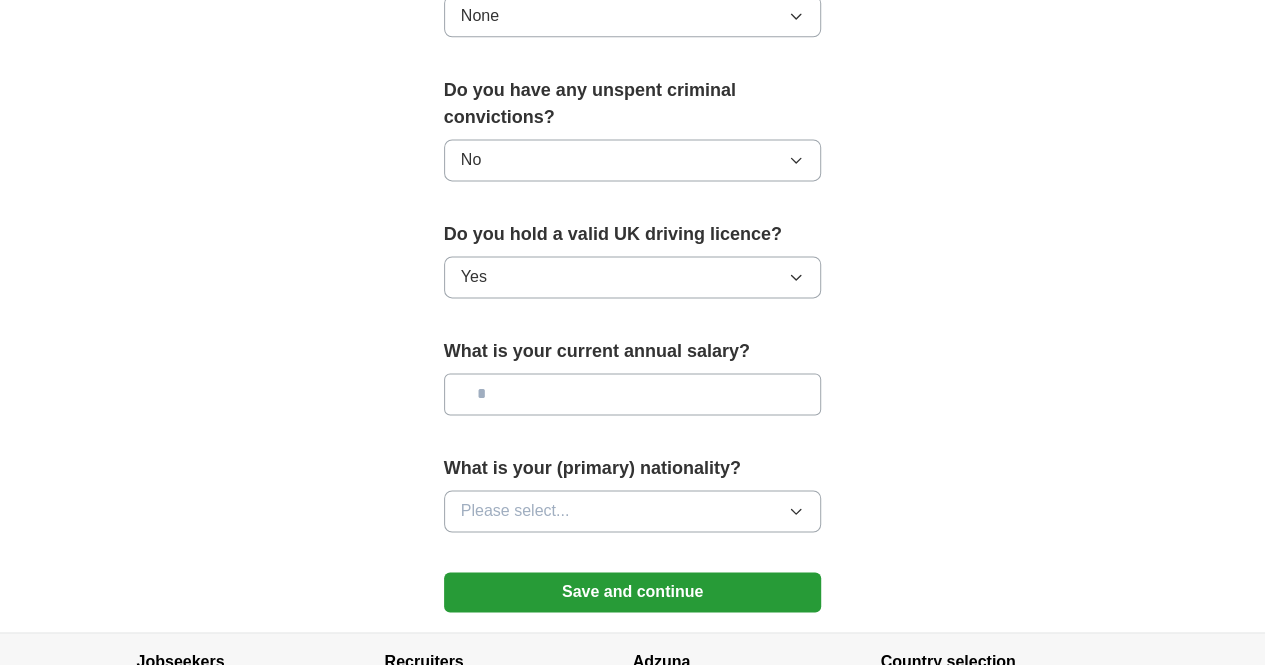 scroll, scrollTop: 1298, scrollLeft: 0, axis: vertical 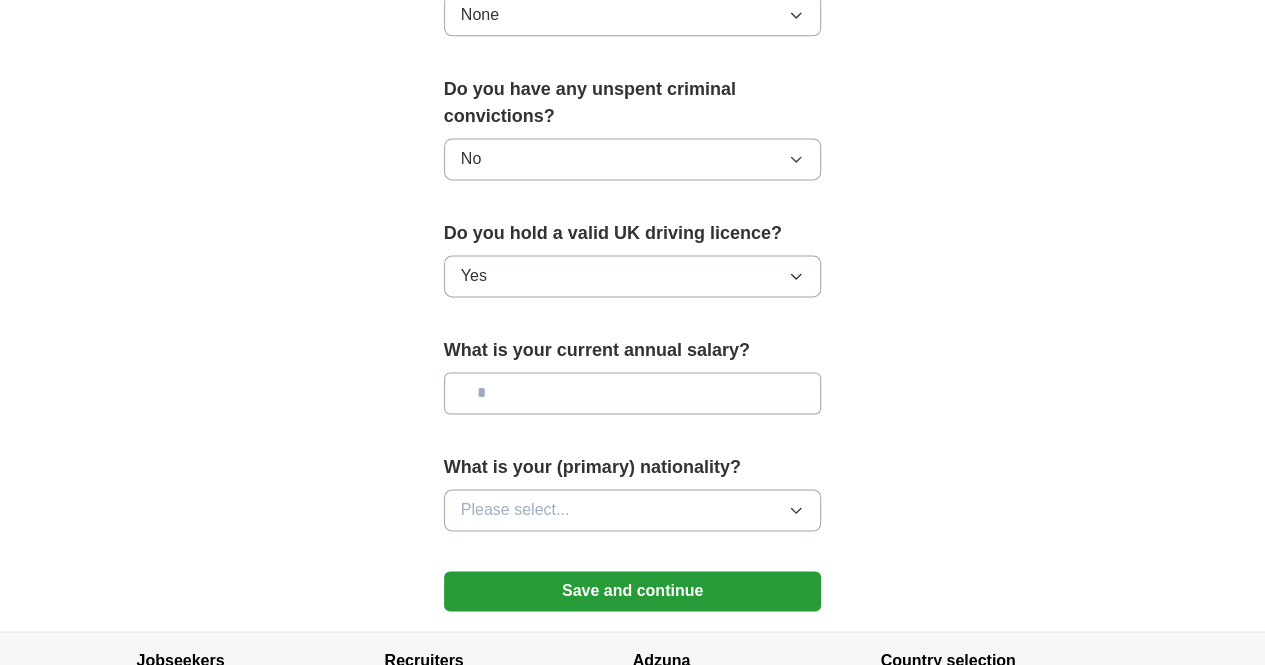 click at bounding box center (633, 393) 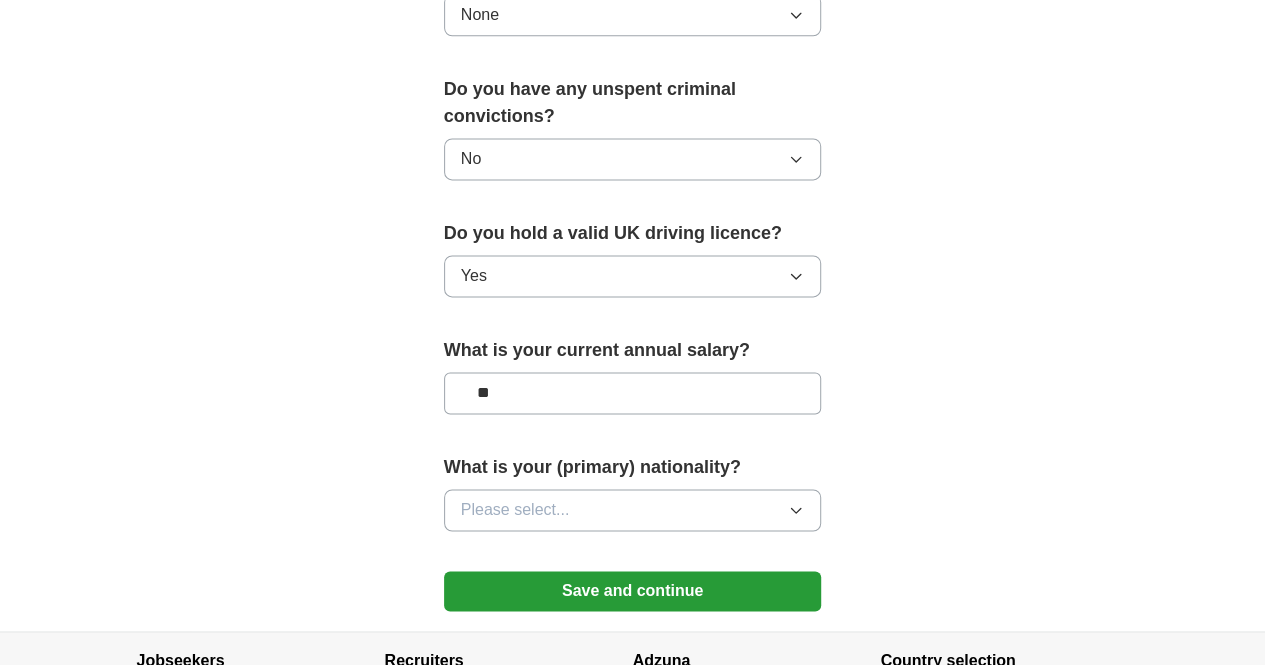 type on "**" 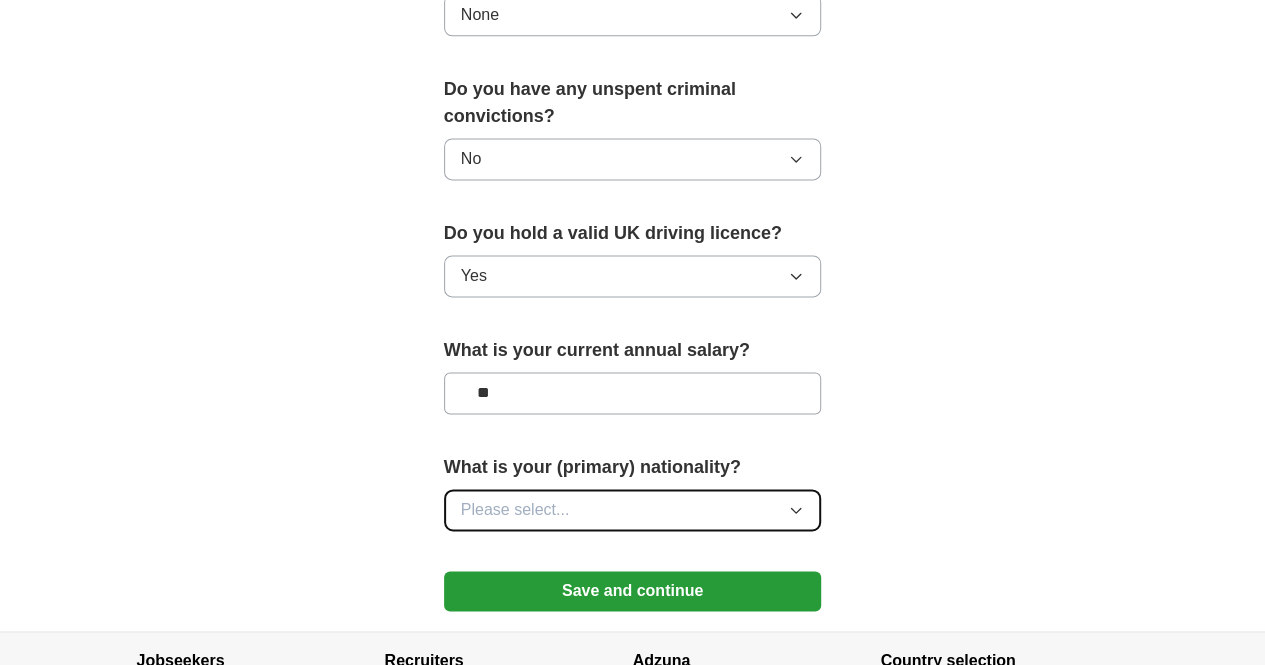 click on "Please select..." at bounding box center (515, 510) 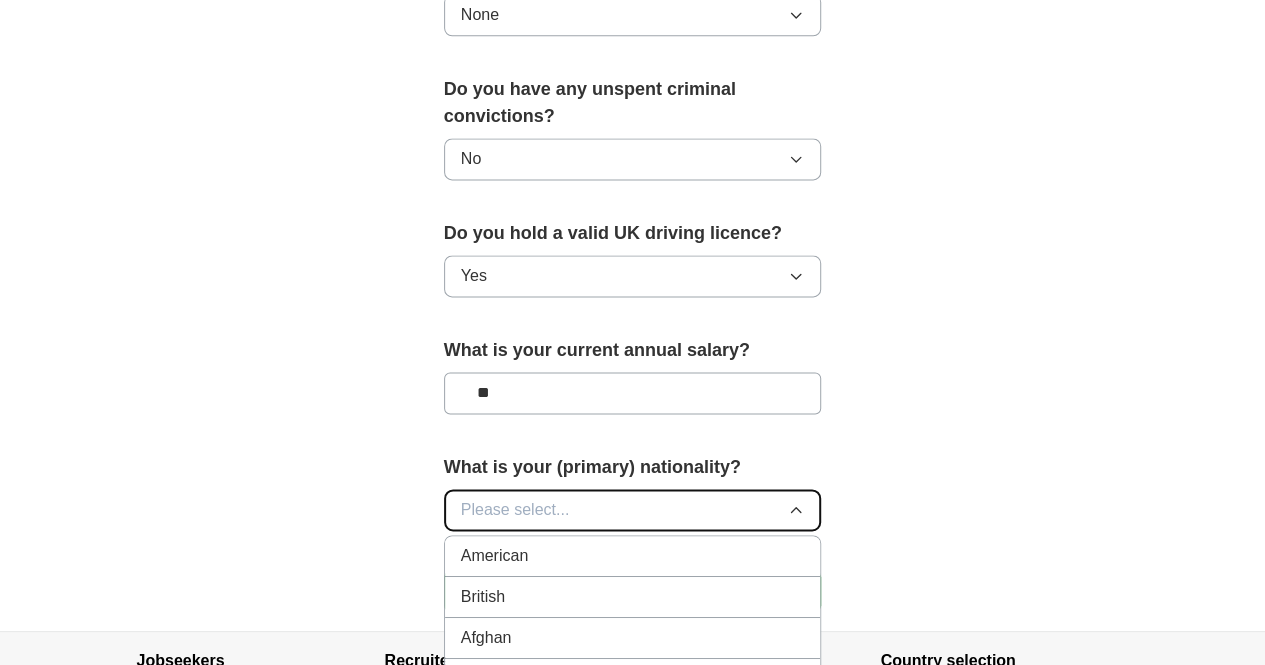 type 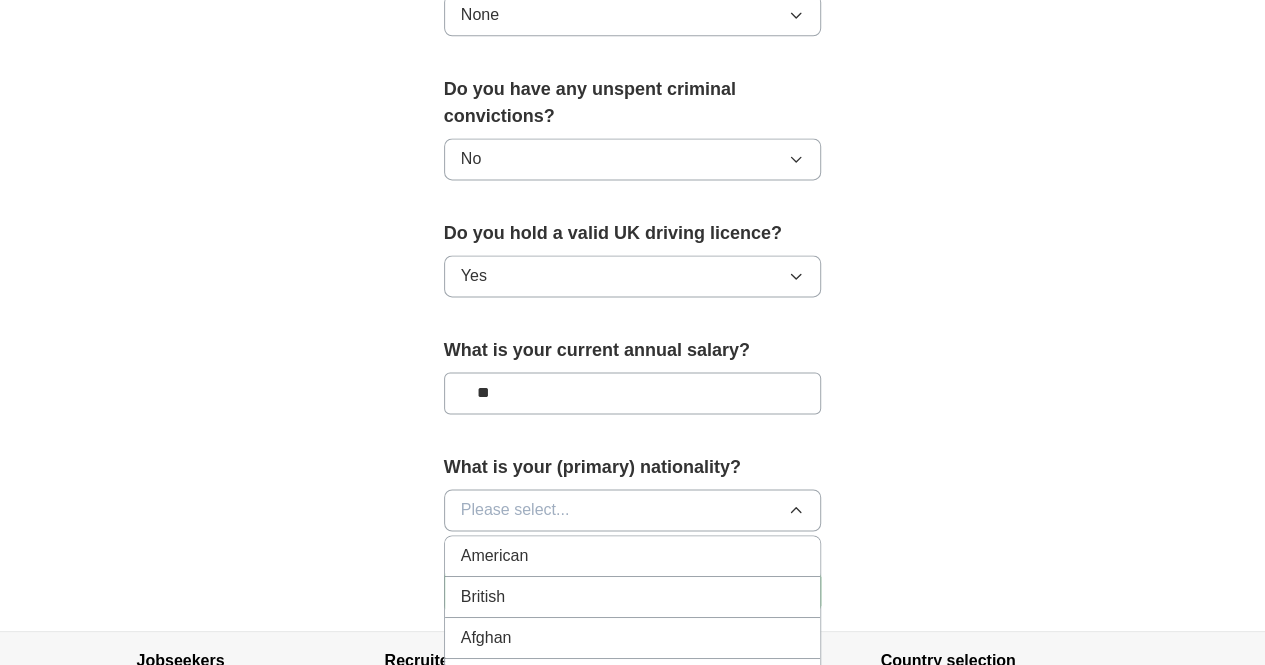 click on "British" at bounding box center (633, 597) 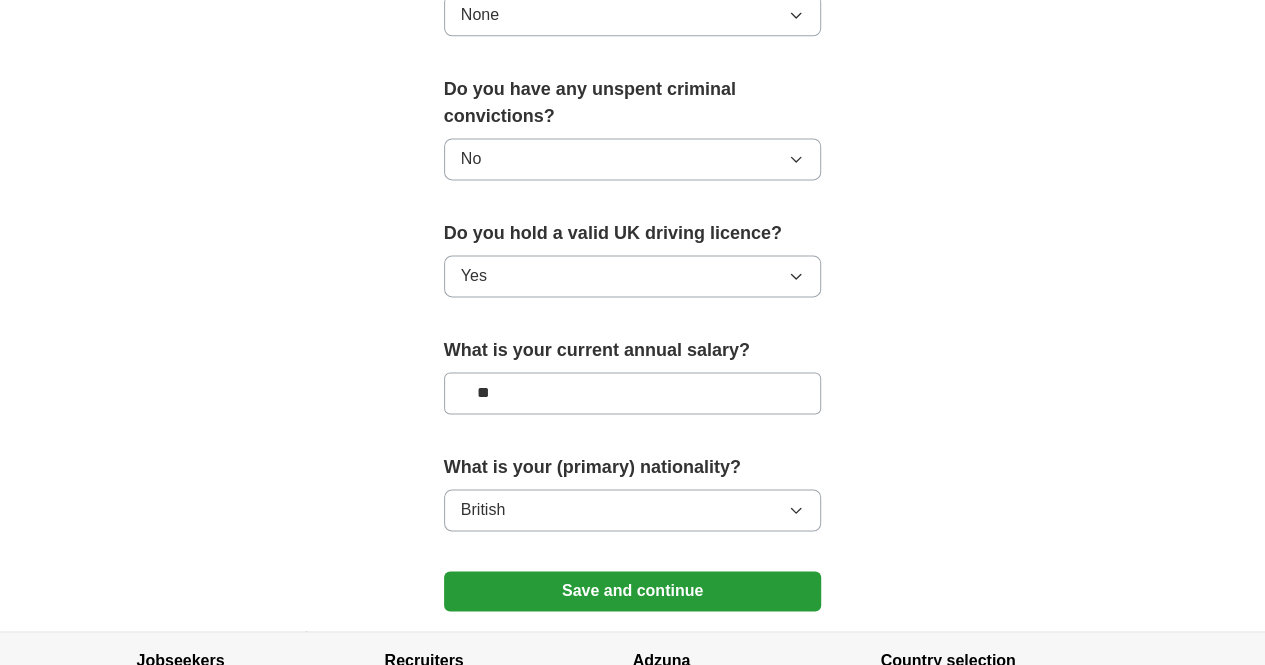 scroll, scrollTop: 1403, scrollLeft: 0, axis: vertical 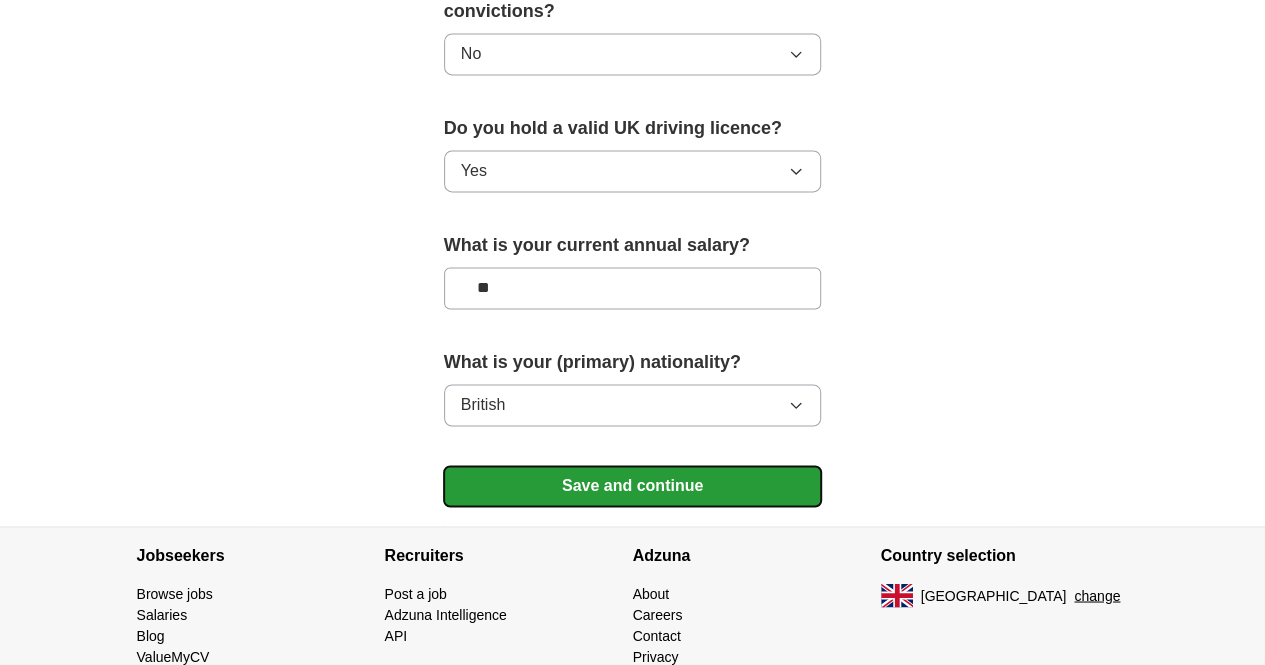 click on "Save and continue" at bounding box center [633, 486] 